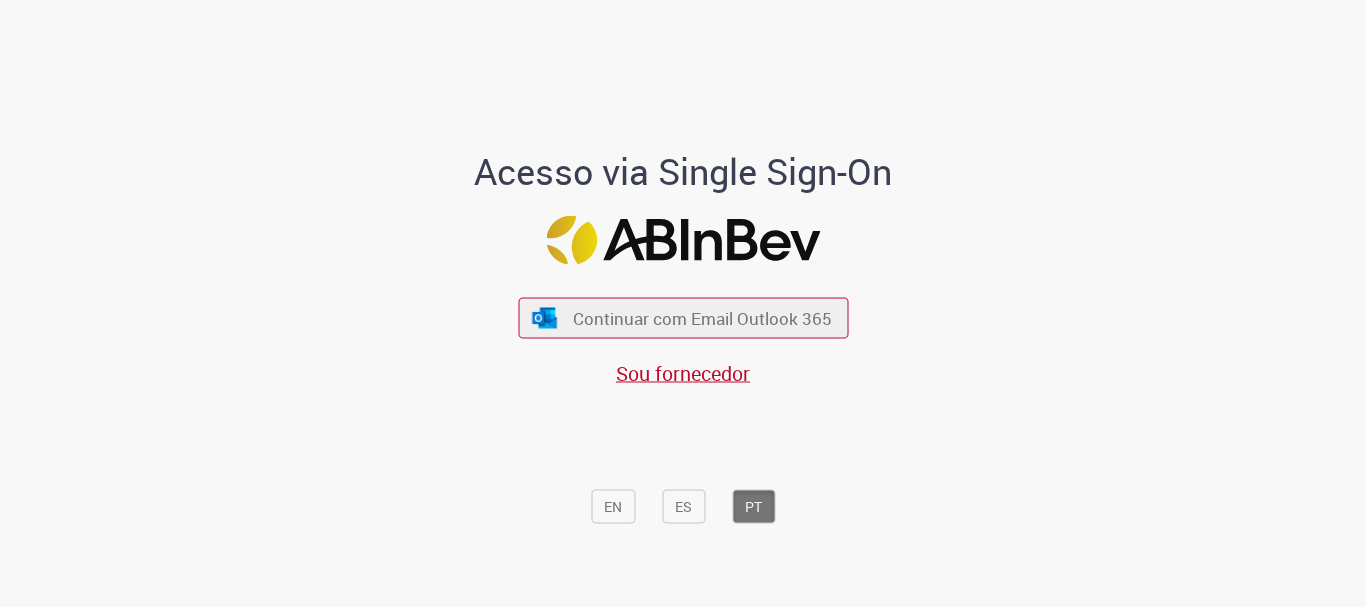 scroll, scrollTop: 0, scrollLeft: 0, axis: both 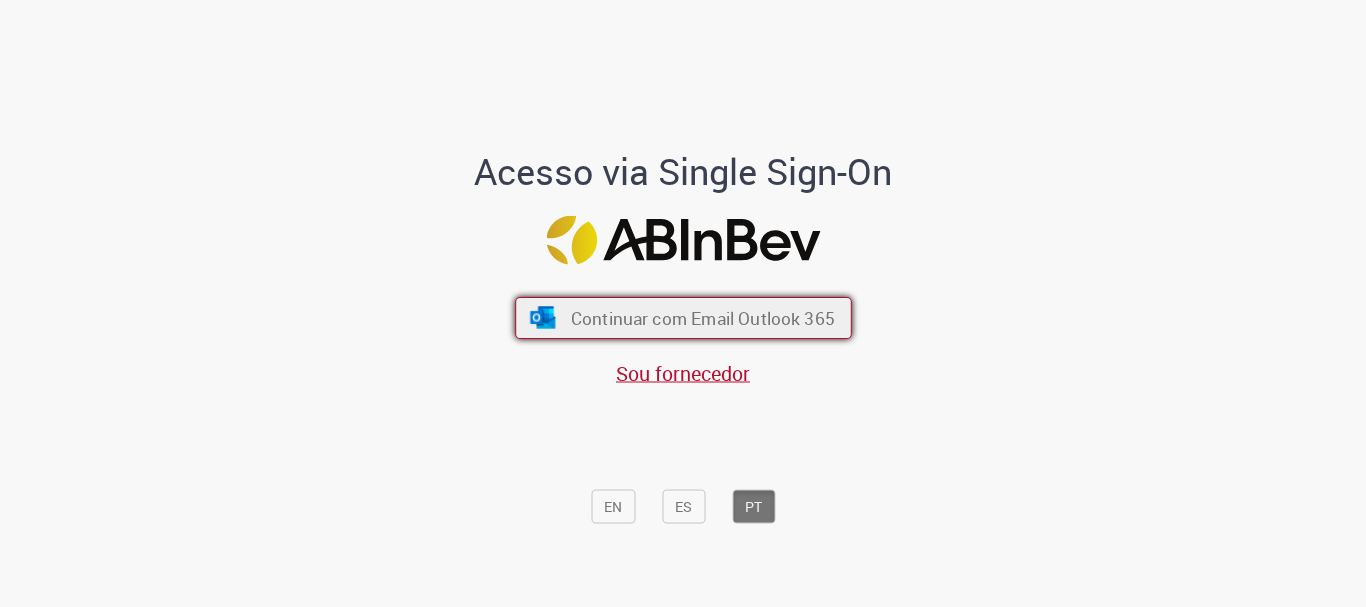 click on "Continuar com Email Outlook 365" at bounding box center (683, 318) 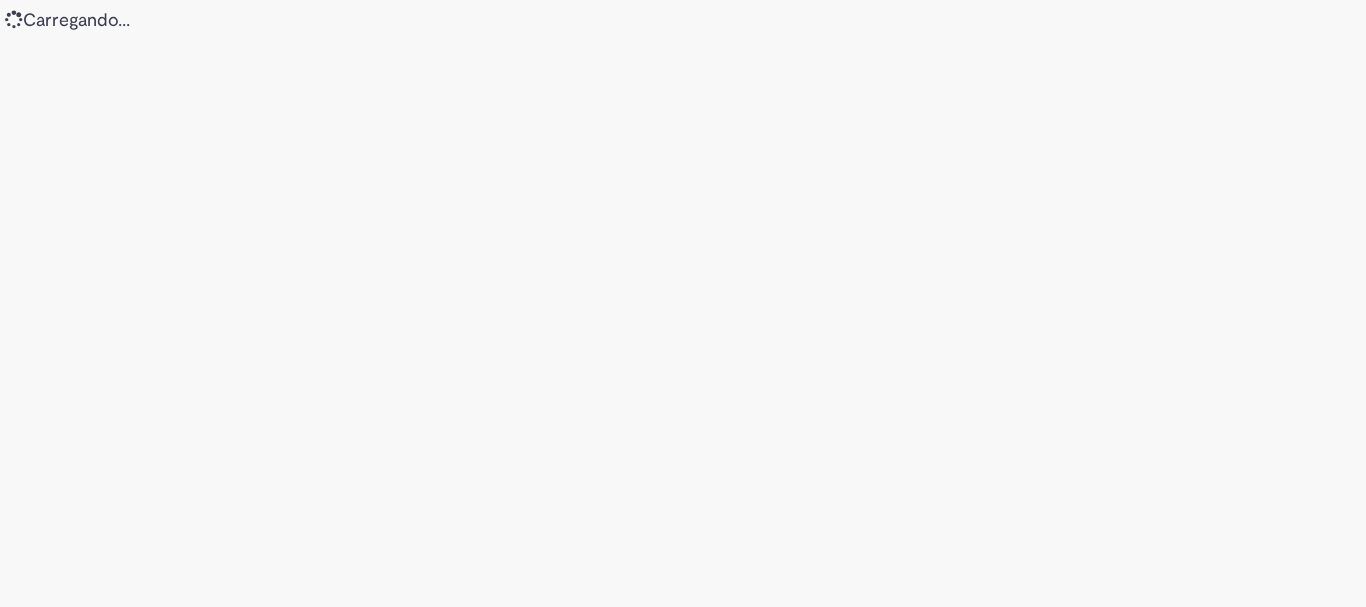 scroll, scrollTop: 0, scrollLeft: 0, axis: both 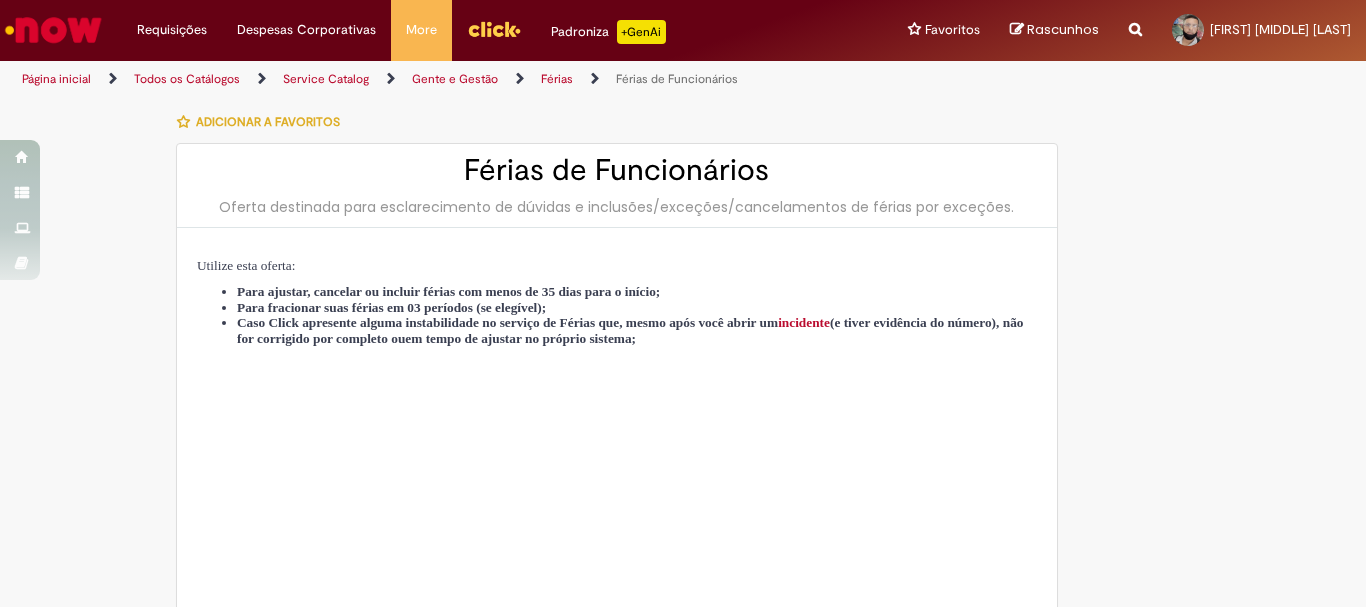 type on "********" 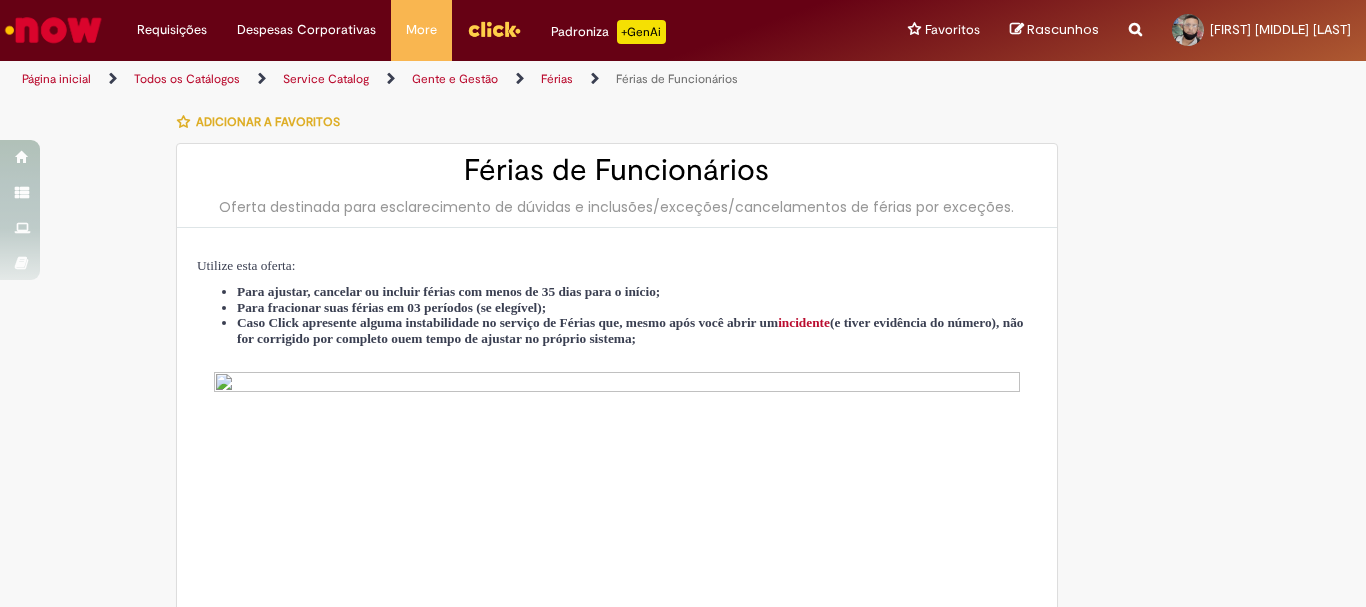 type on "**********" 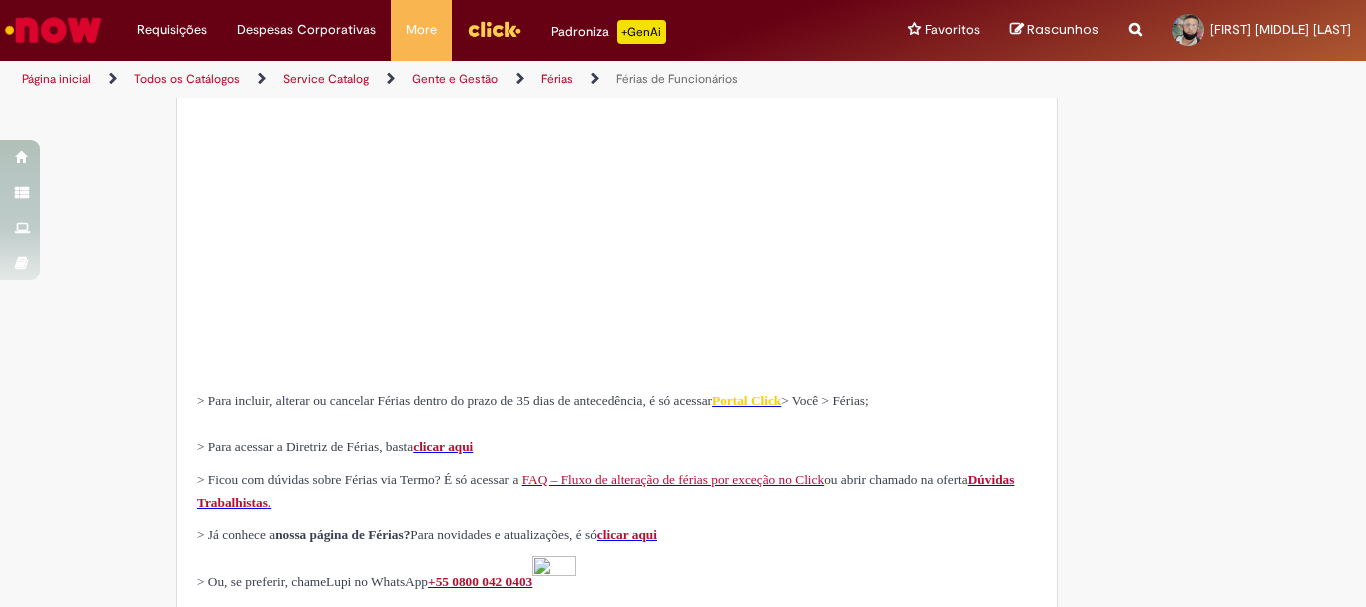 scroll, scrollTop: 0, scrollLeft: 0, axis: both 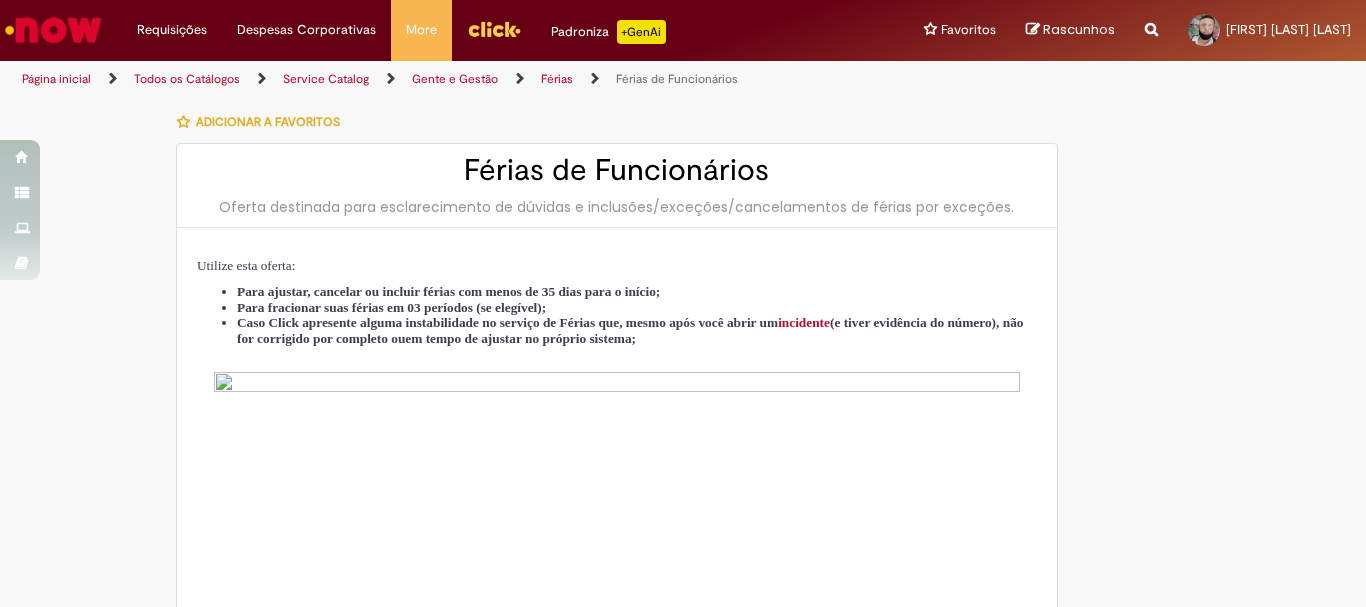 type on "**********" 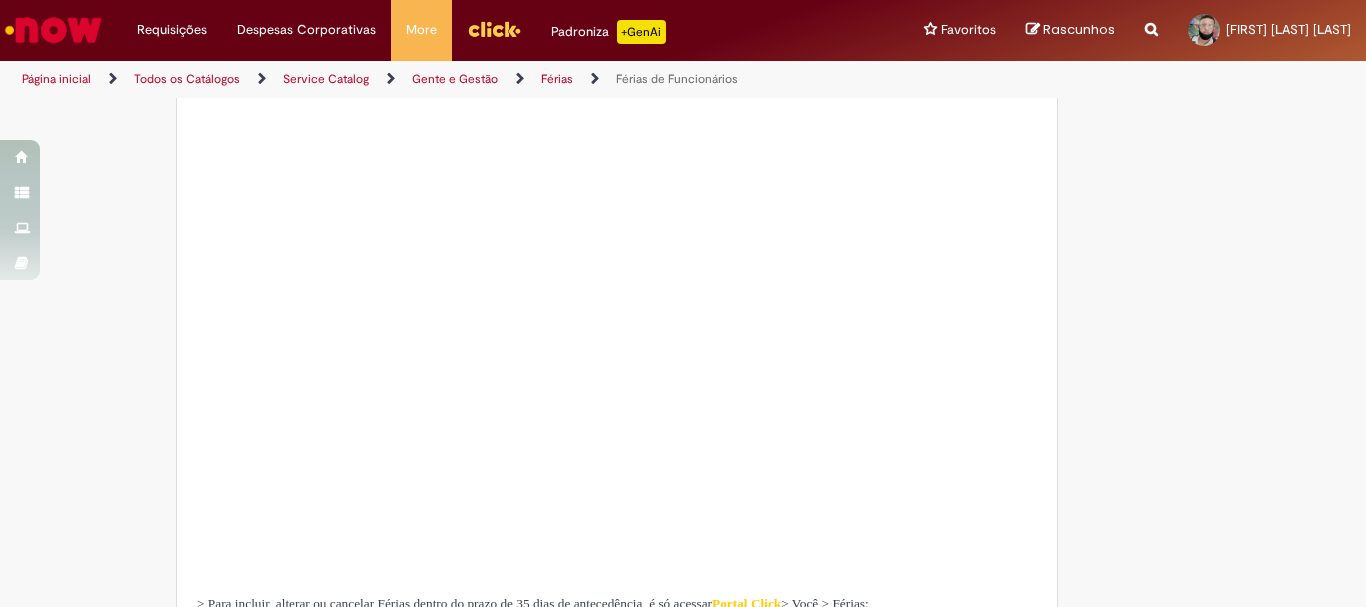 scroll, scrollTop: 797, scrollLeft: 0, axis: vertical 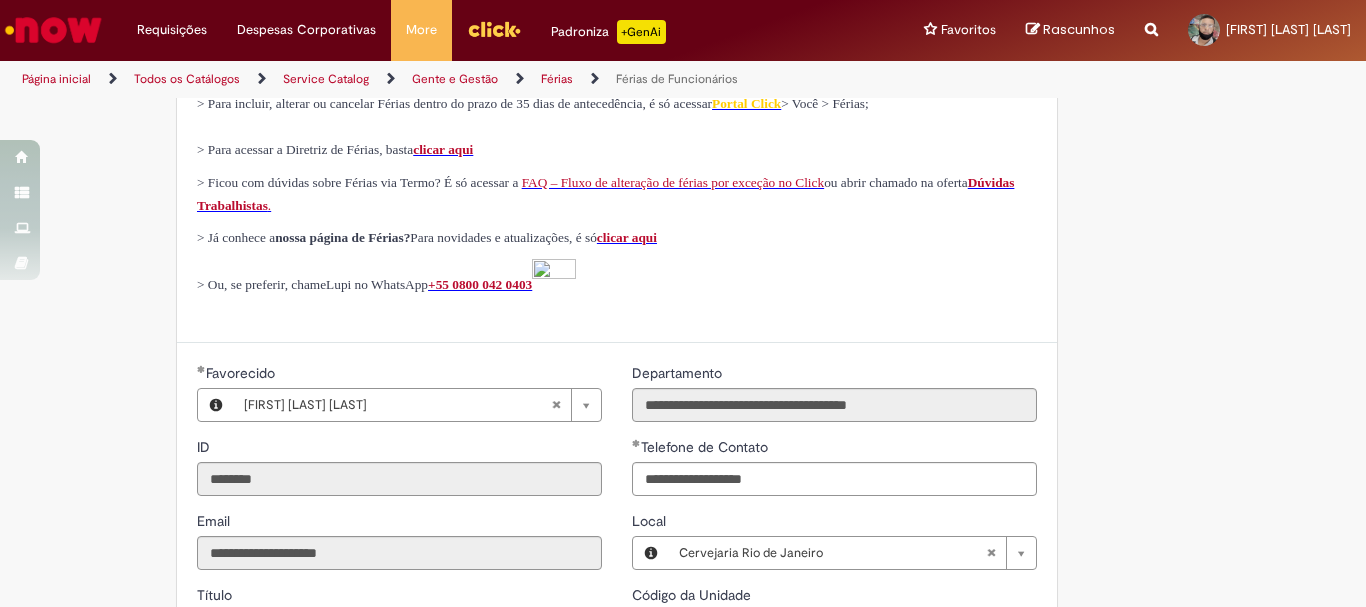 click on "clicar aqui" at bounding box center [443, 149] 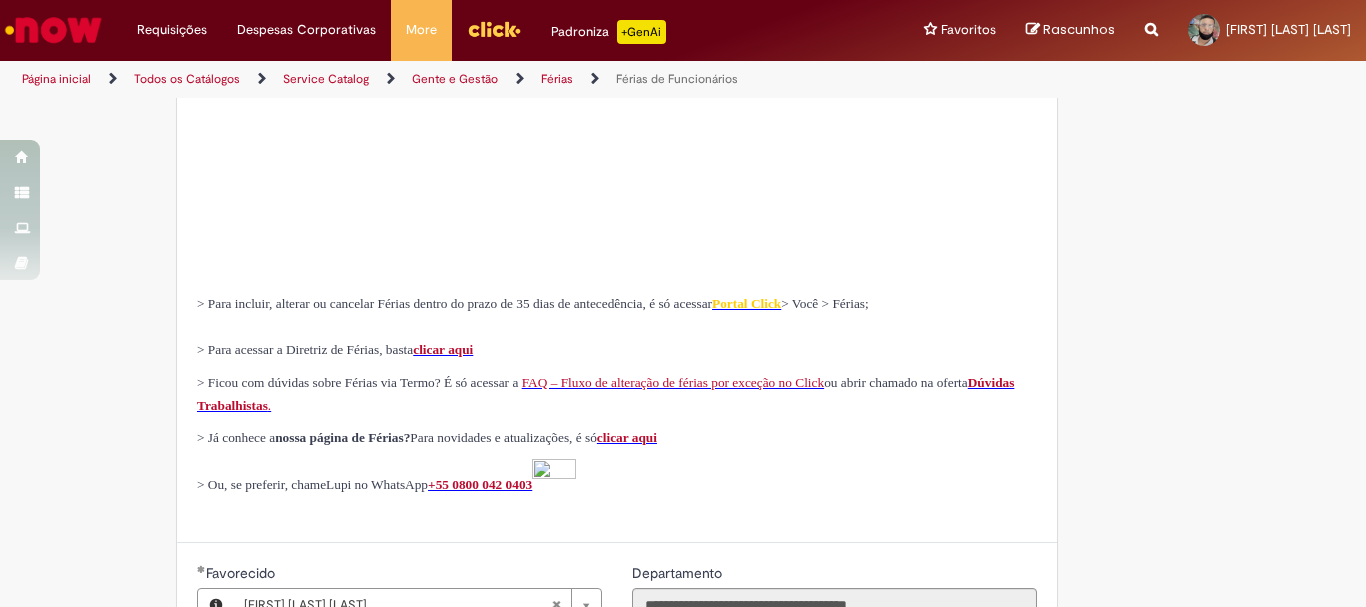 scroll, scrollTop: 697, scrollLeft: 0, axis: vertical 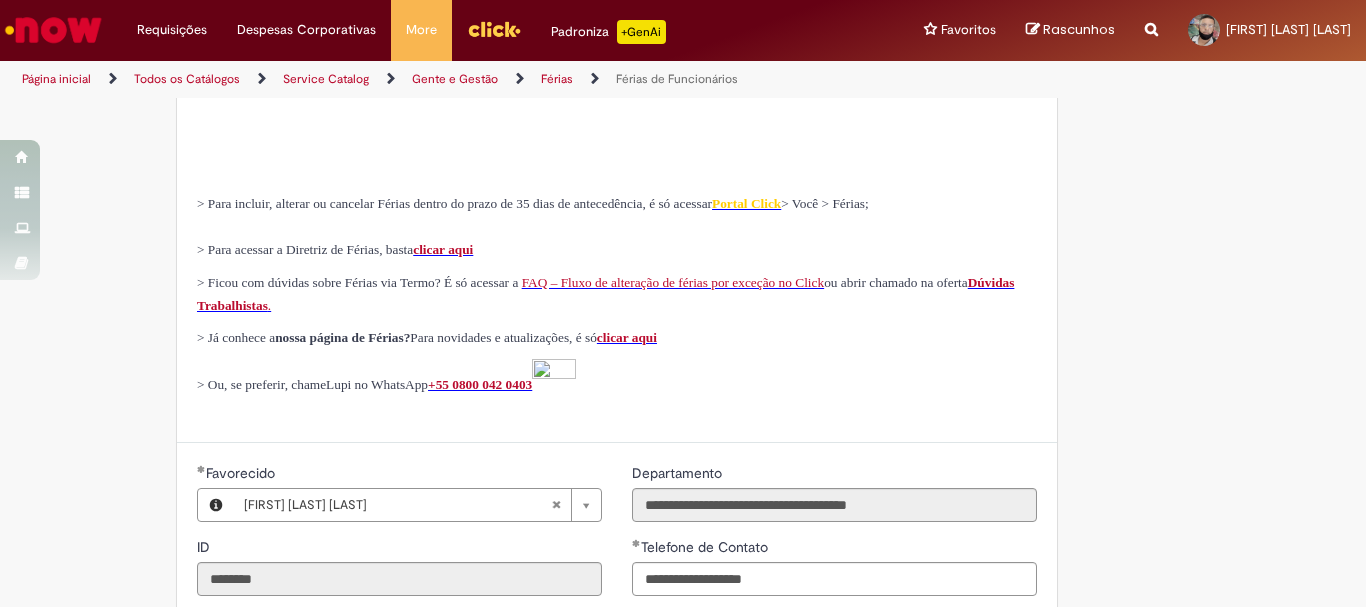 click on "FAQ – Fluxo de alteração de férias por exceção no Click" at bounding box center [673, 282] 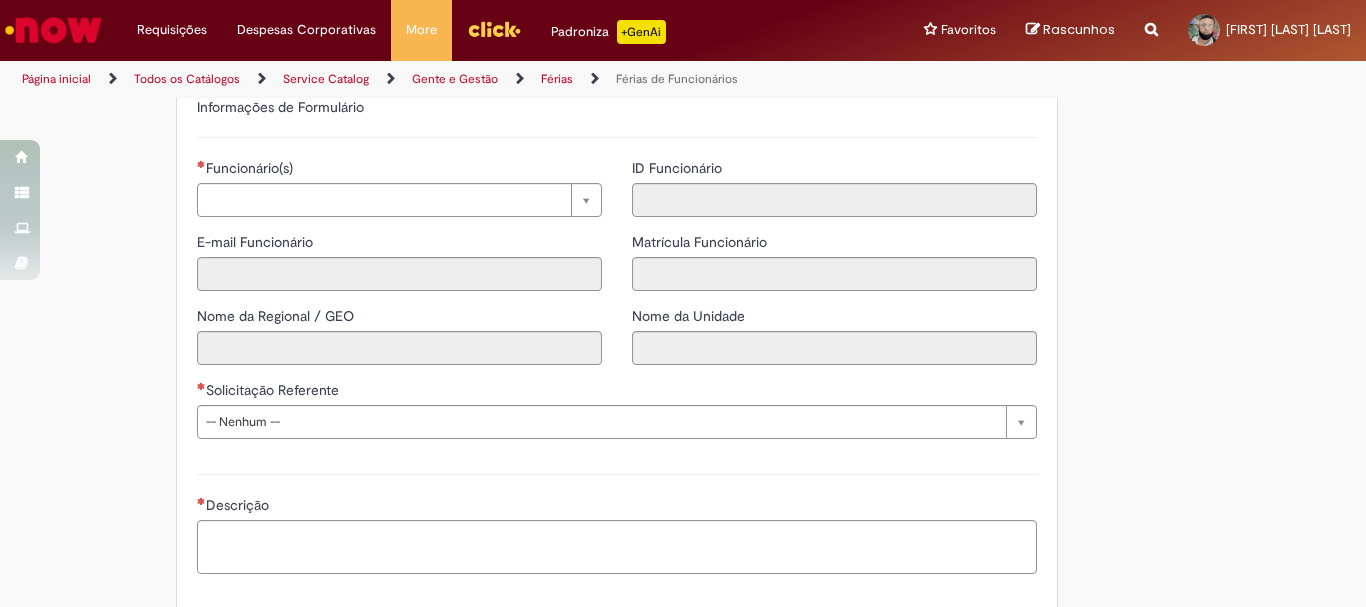 scroll, scrollTop: 1797, scrollLeft: 0, axis: vertical 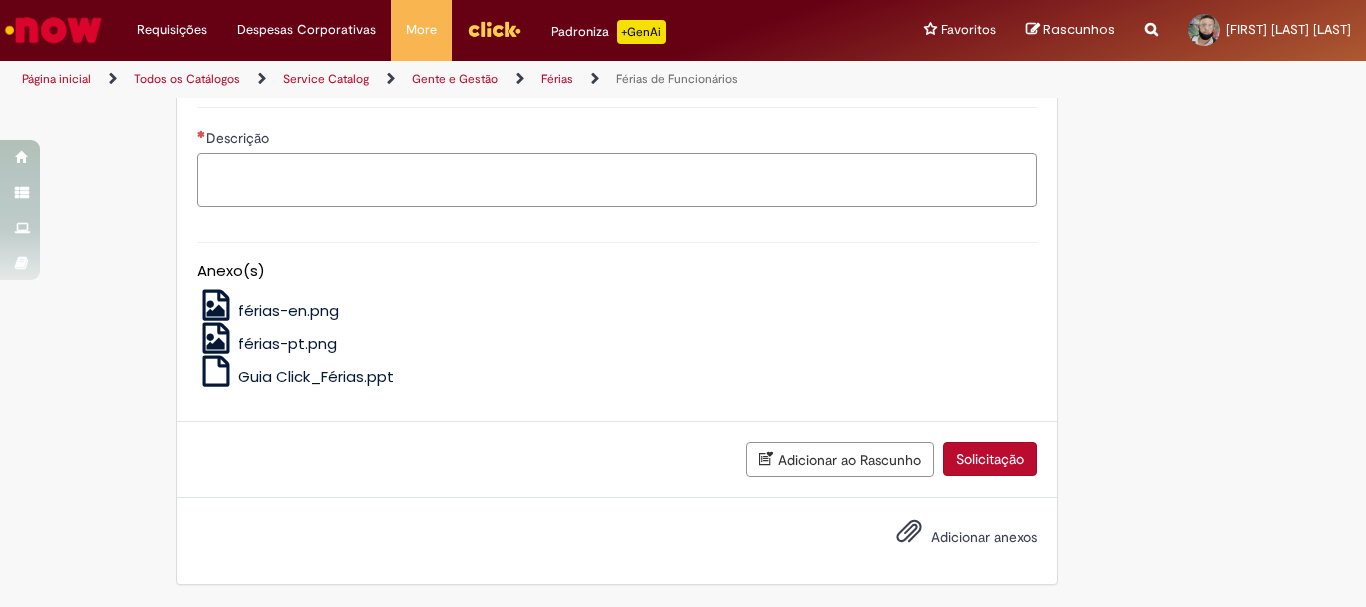 click on "Descrição" at bounding box center (617, 180) 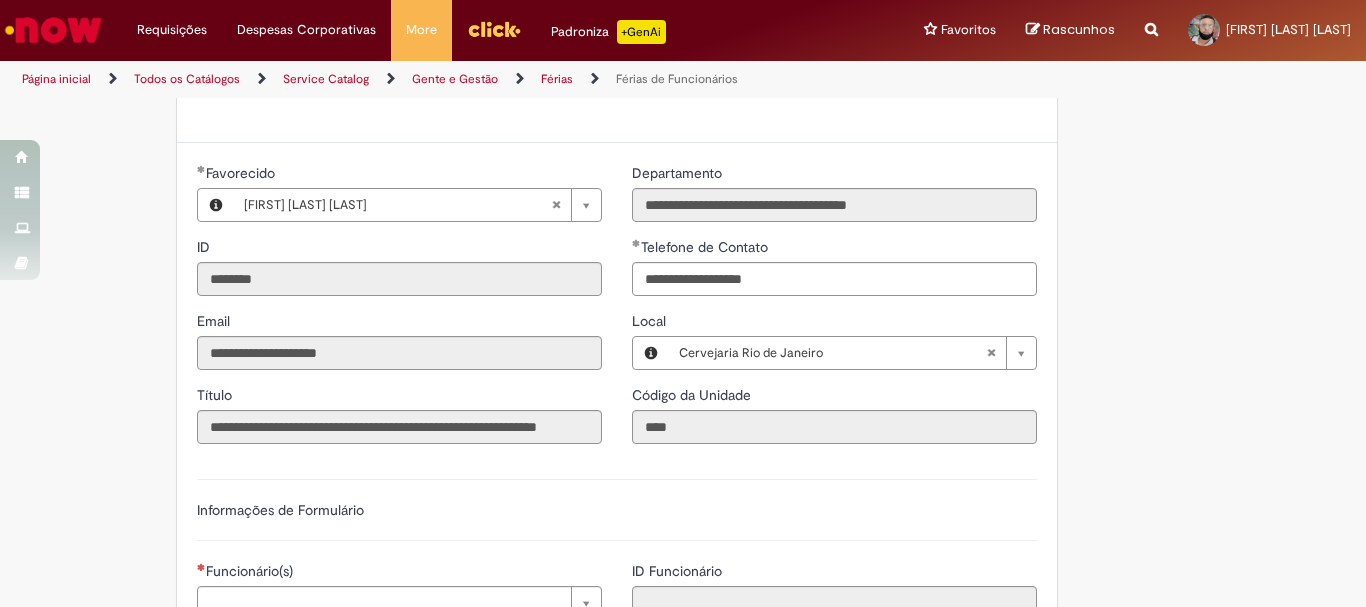 scroll, scrollTop: 1297, scrollLeft: 0, axis: vertical 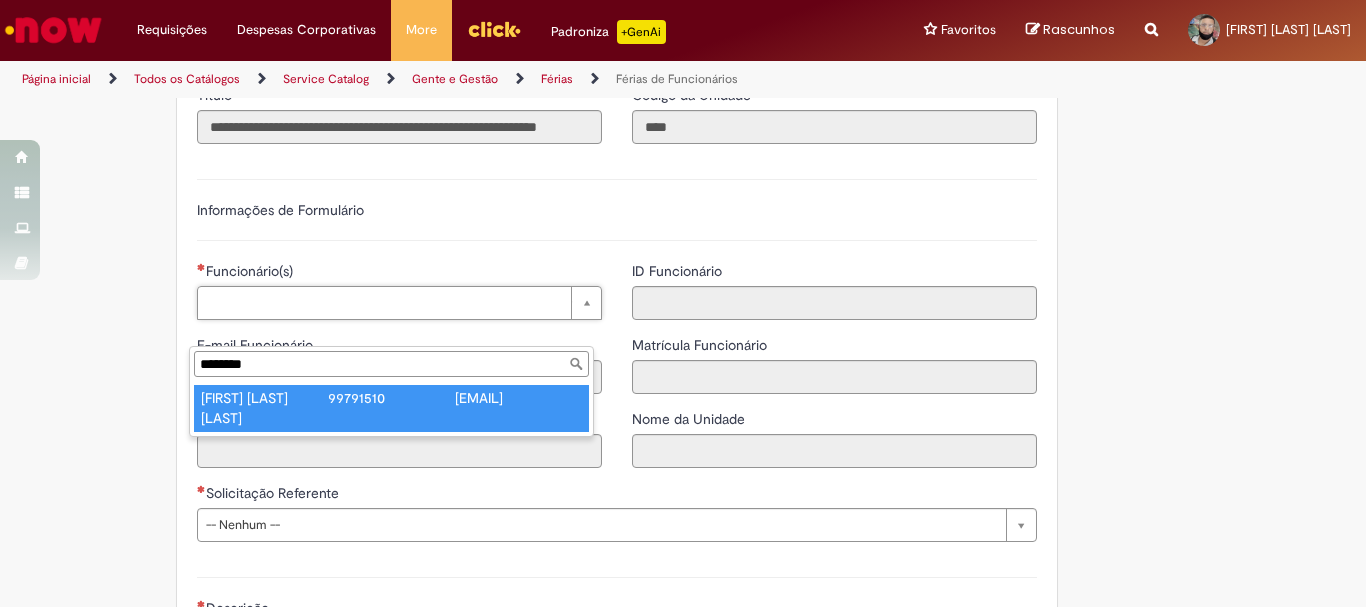 type on "********" 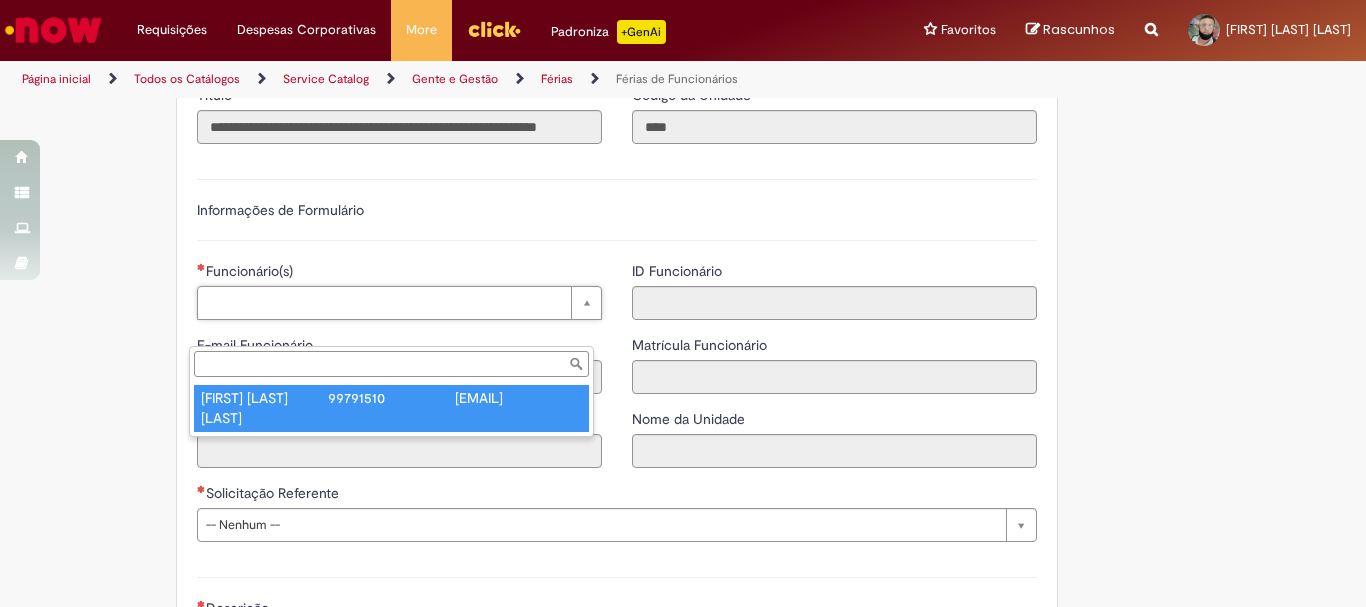 type on "**********" 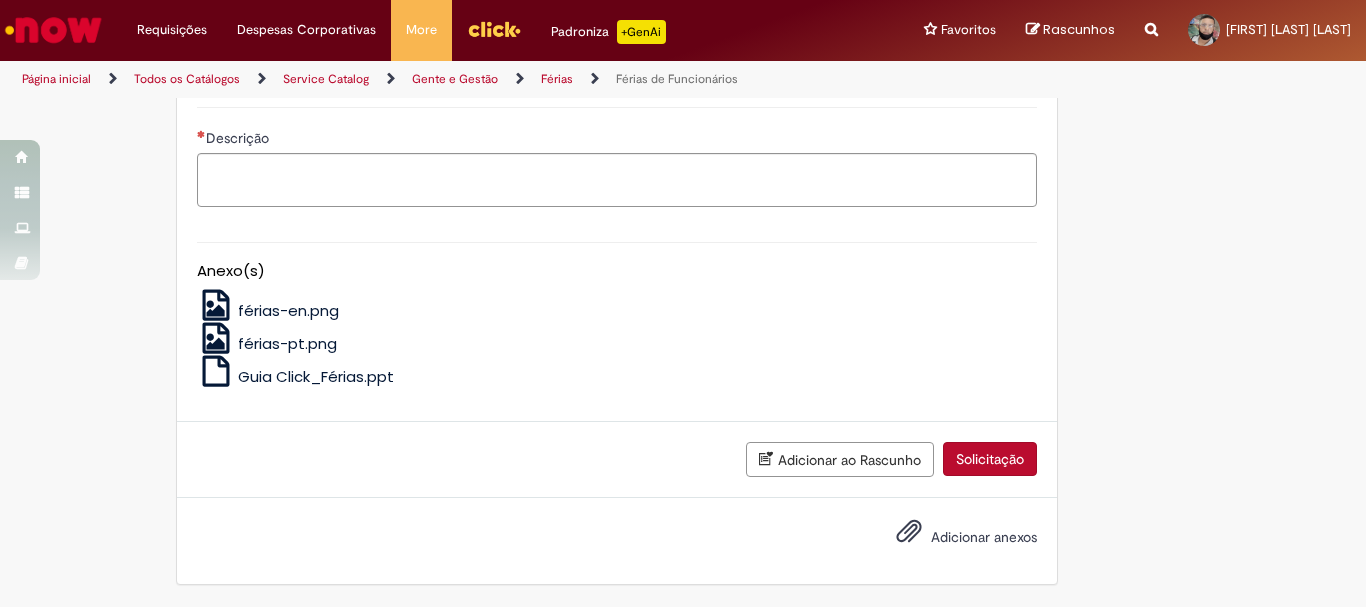 scroll, scrollTop: 1497, scrollLeft: 0, axis: vertical 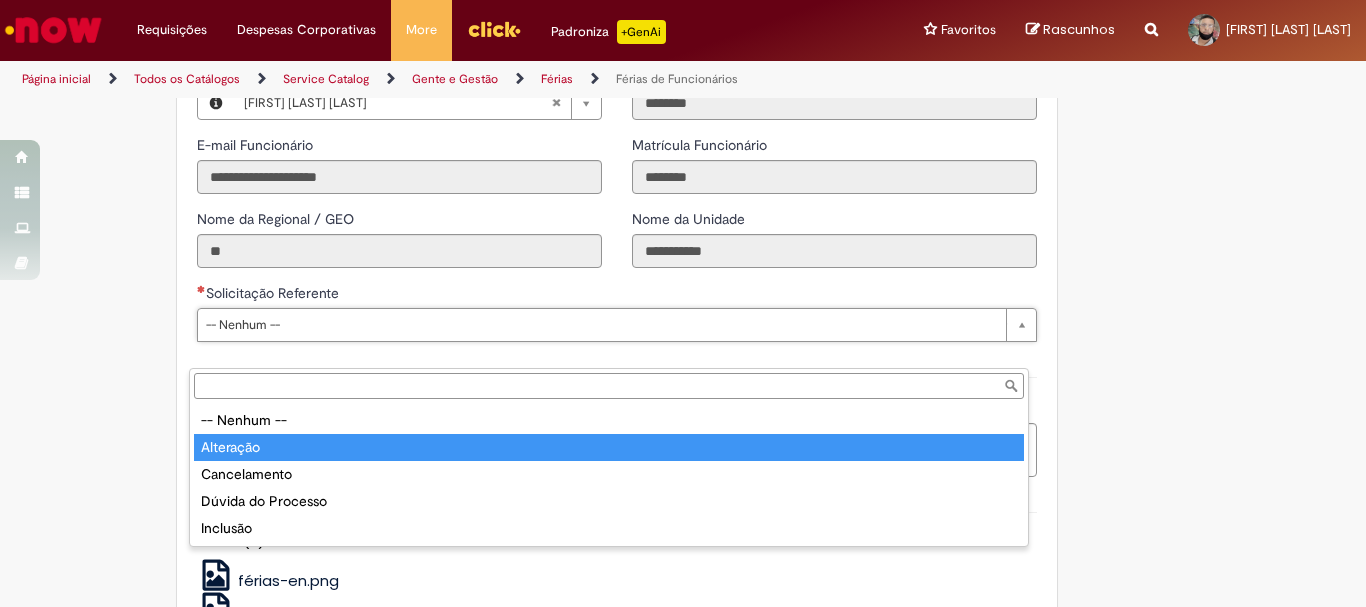 type on "*********" 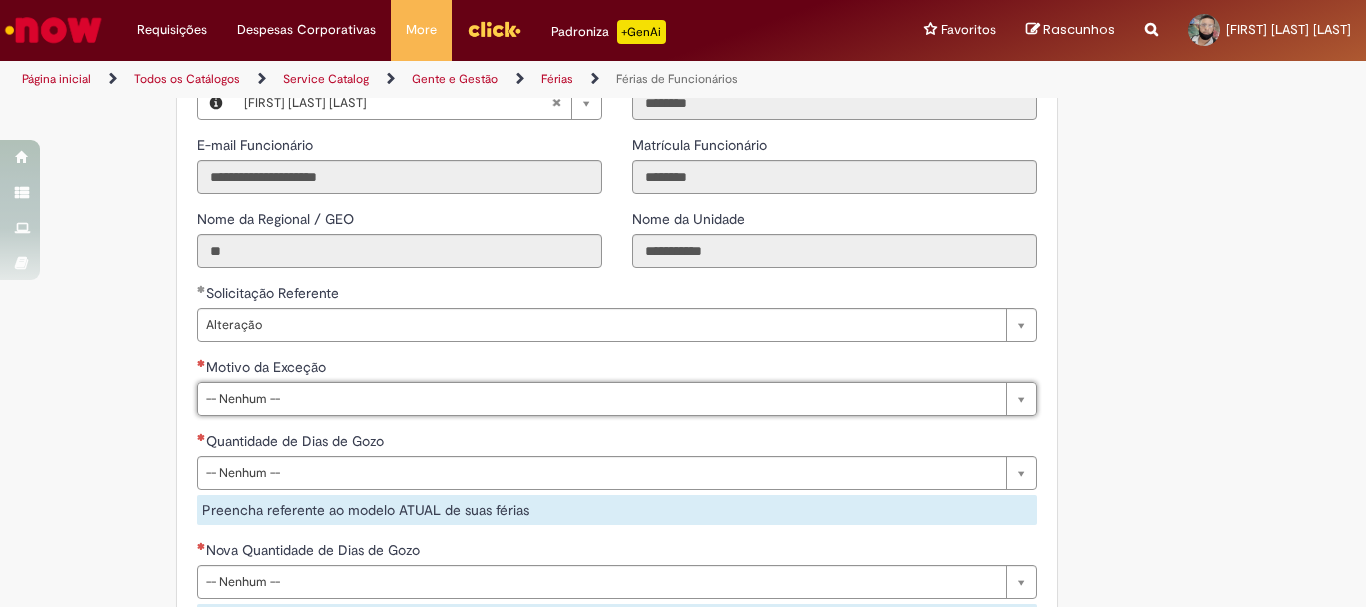 scroll, scrollTop: 1697, scrollLeft: 0, axis: vertical 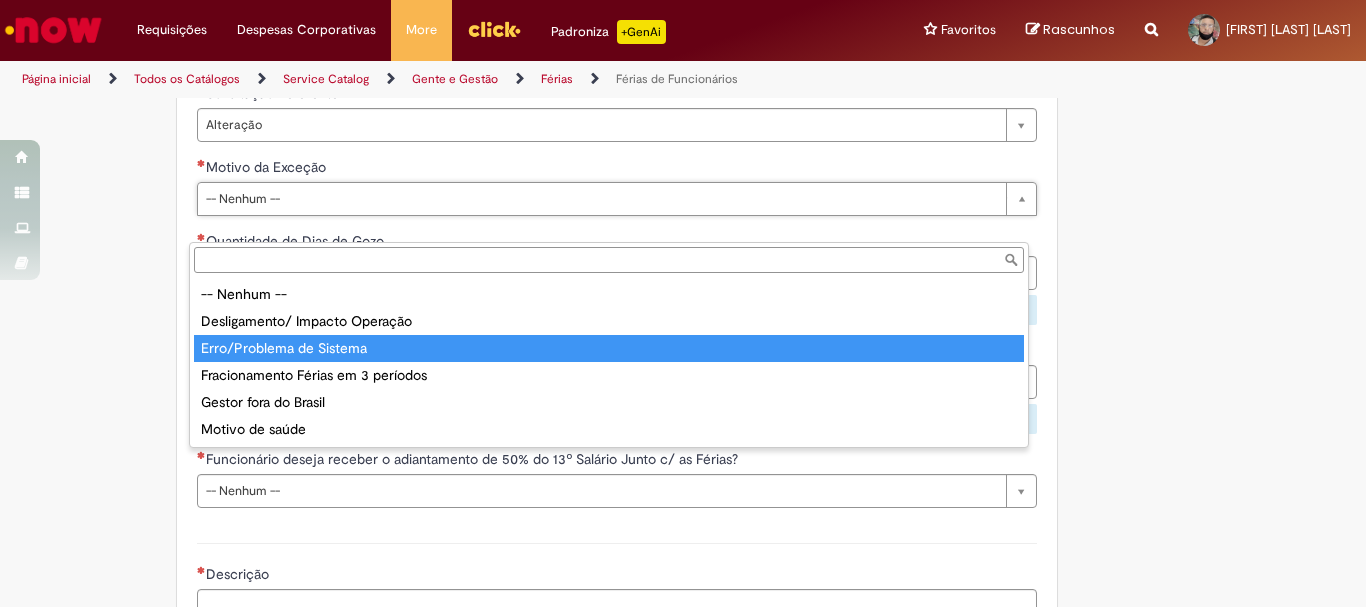 type on "**********" 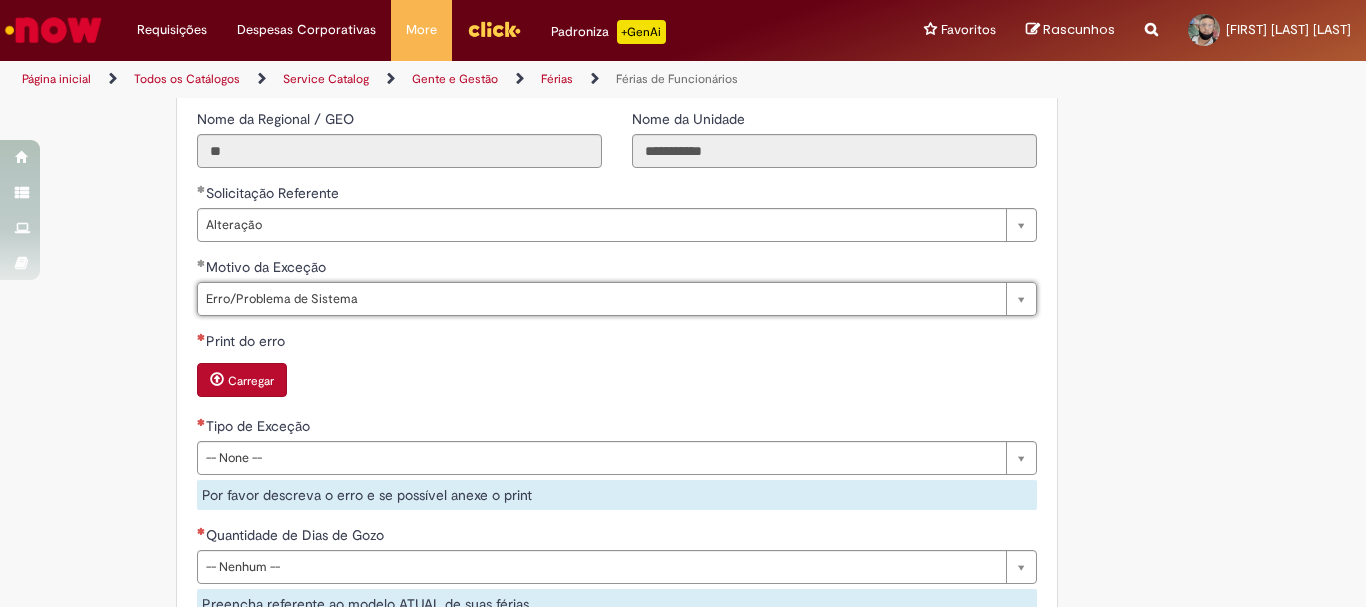 scroll, scrollTop: 1797, scrollLeft: 0, axis: vertical 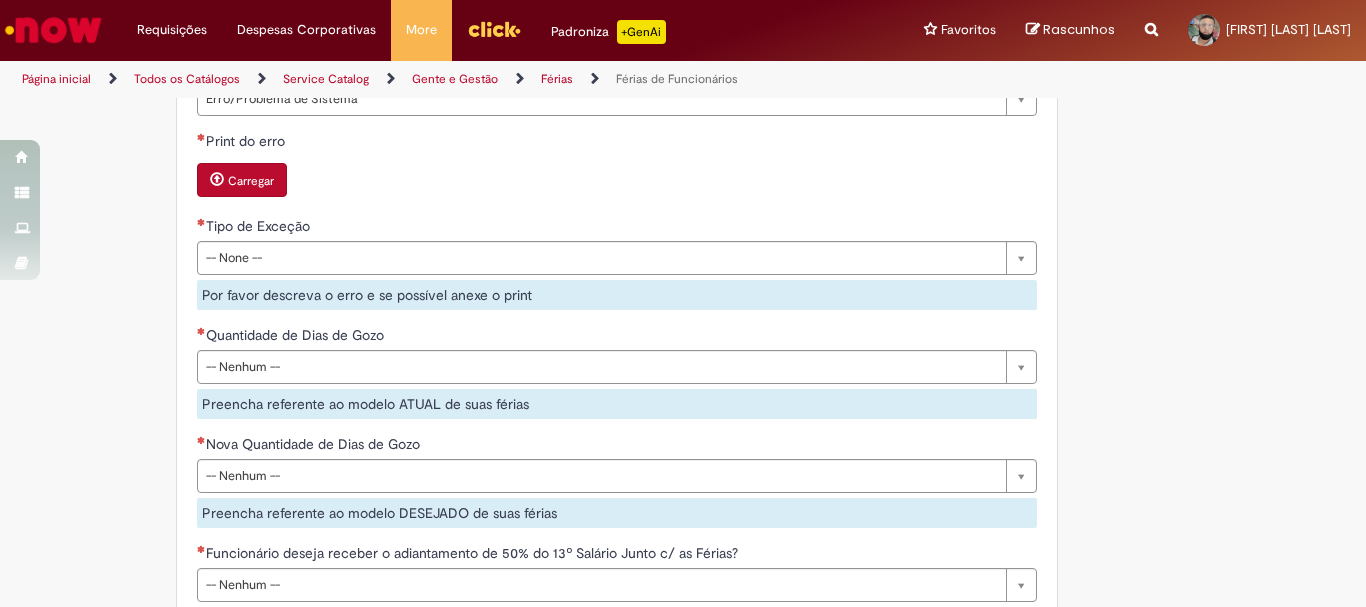 click on "Carregar" at bounding box center [242, 180] 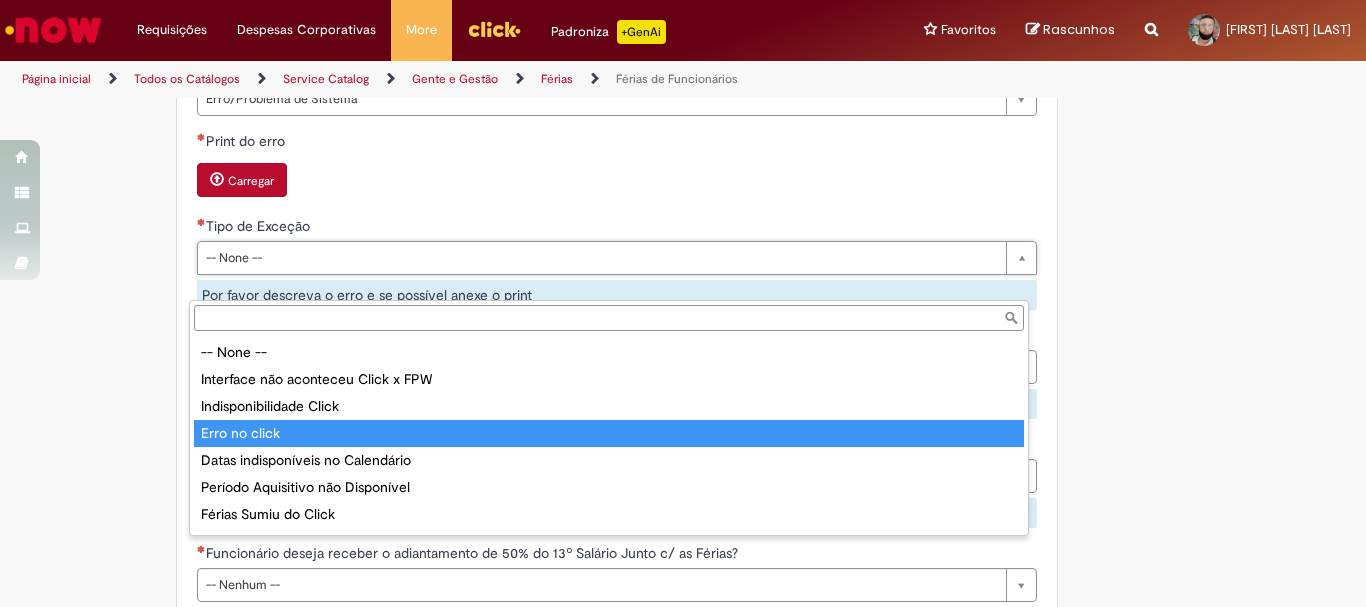 type on "**********" 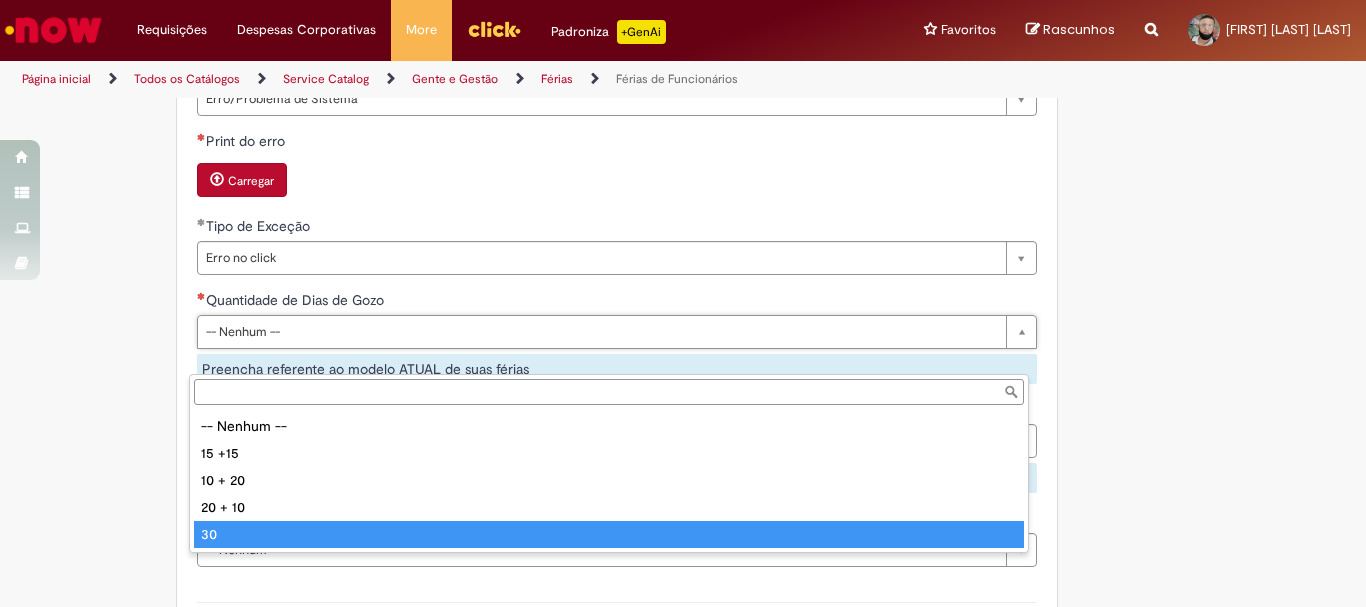 type on "**" 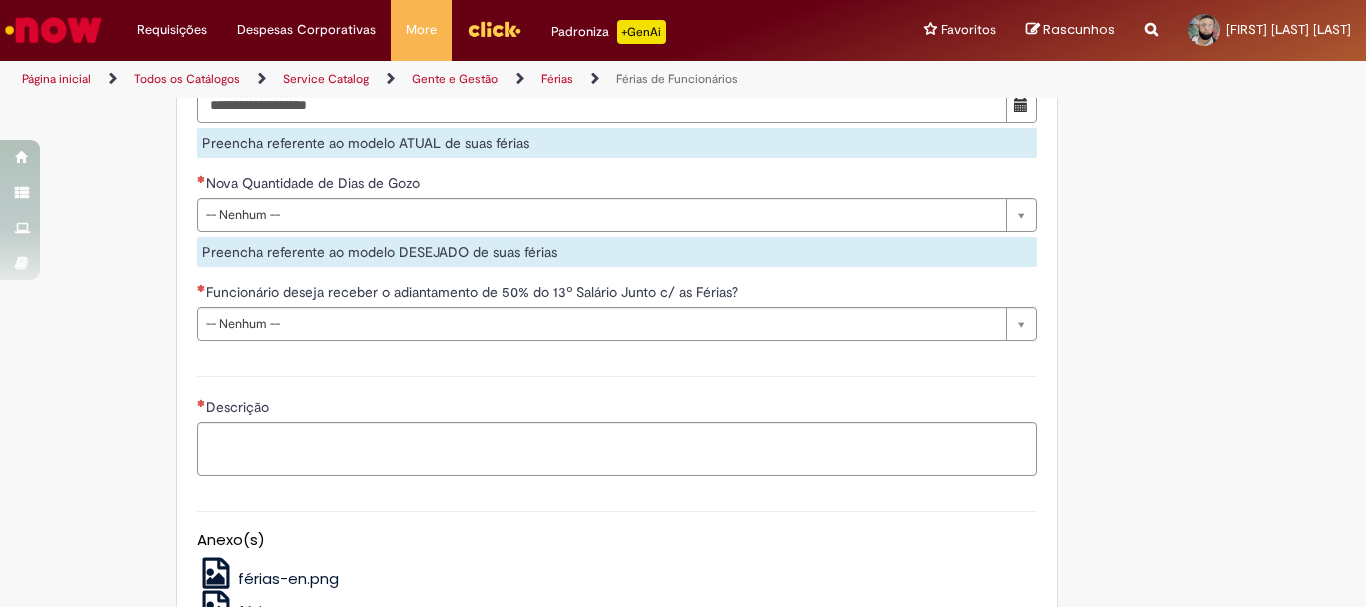 scroll, scrollTop: 1997, scrollLeft: 0, axis: vertical 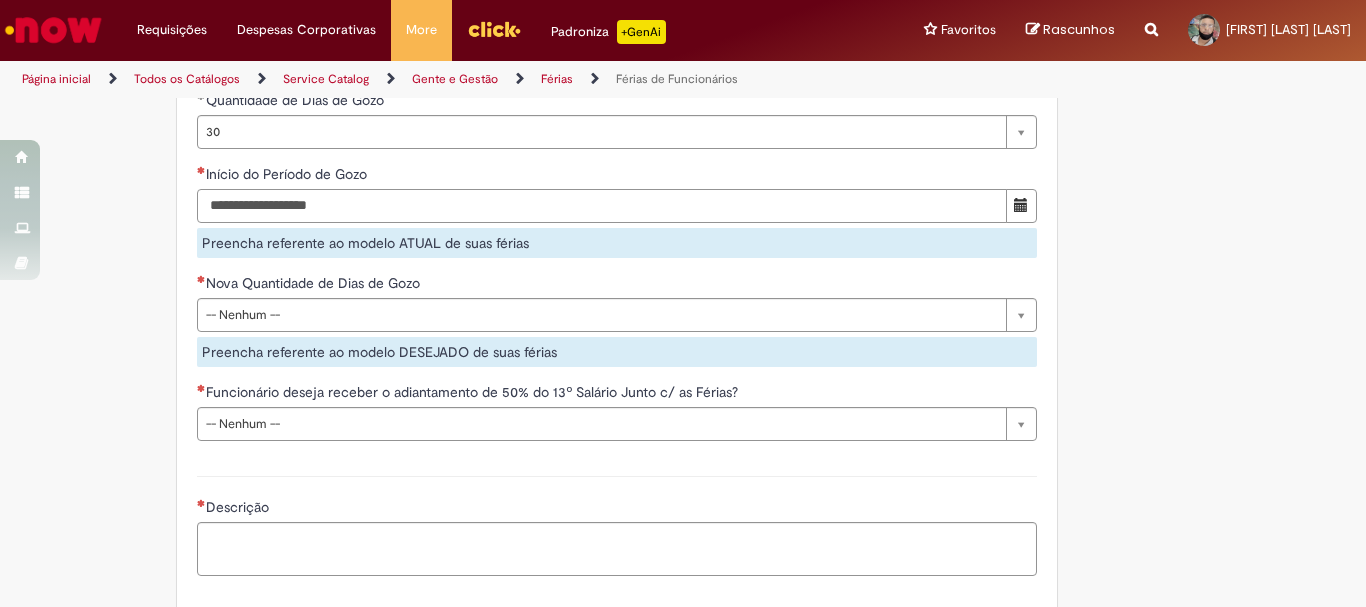 click on "Início do Período de Gozo" at bounding box center (602, 206) 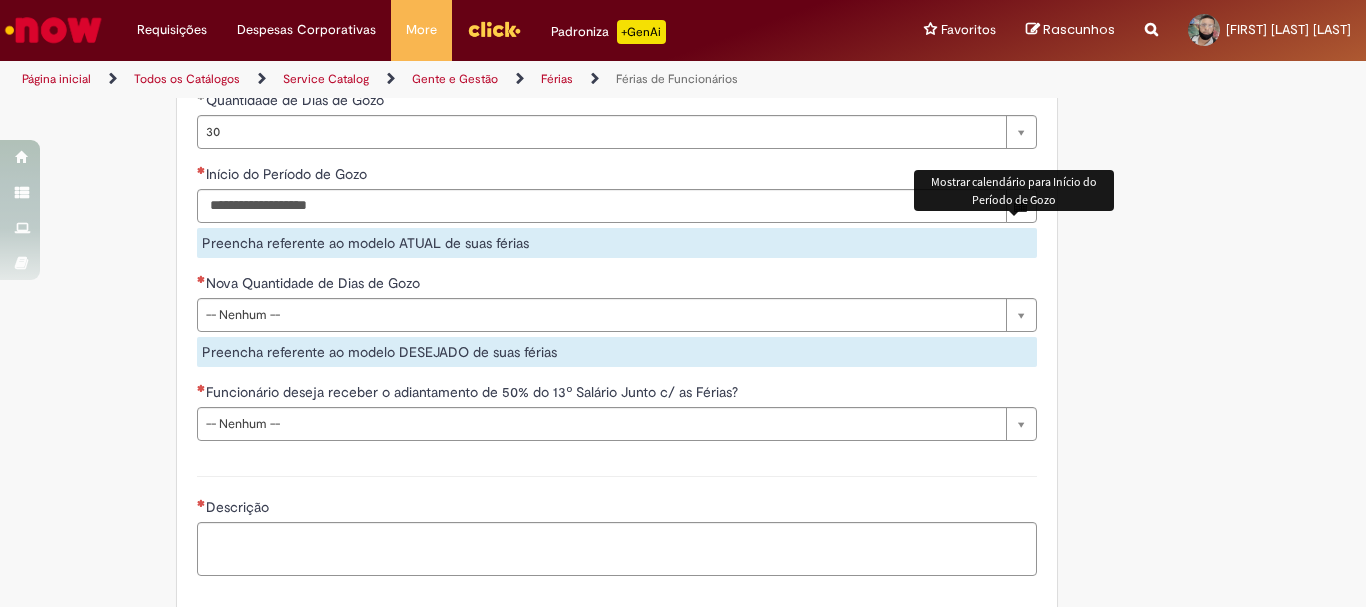 click at bounding box center (1021, 205) 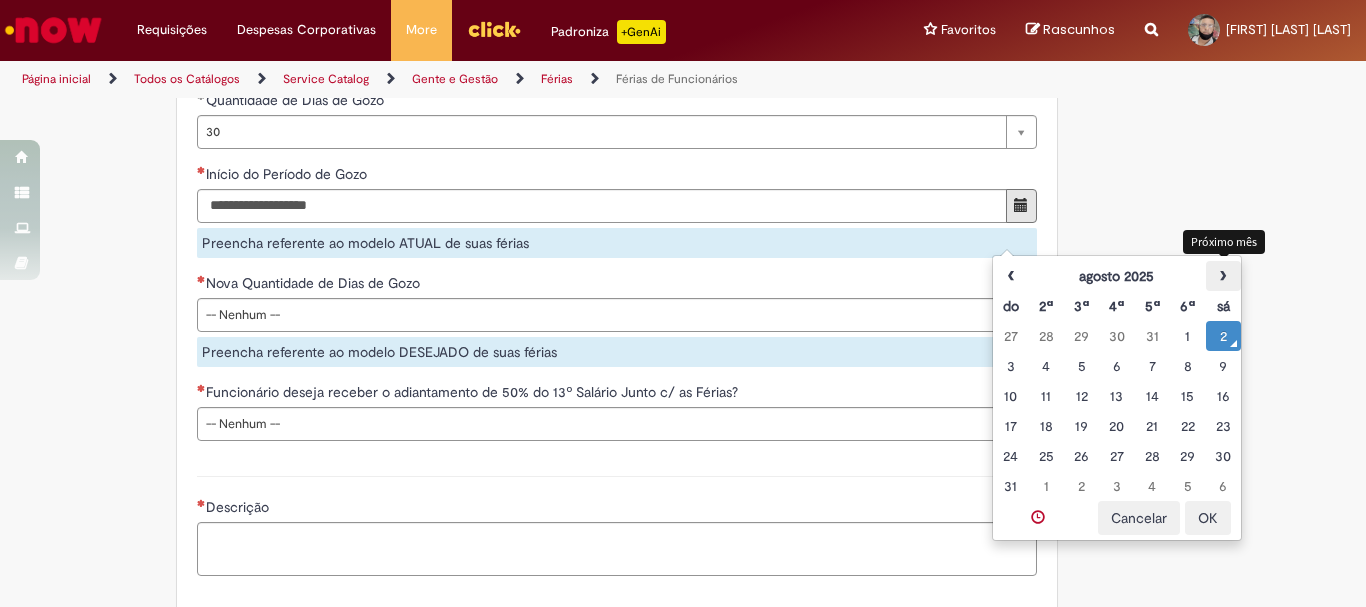 click on "›" at bounding box center [1223, 276] 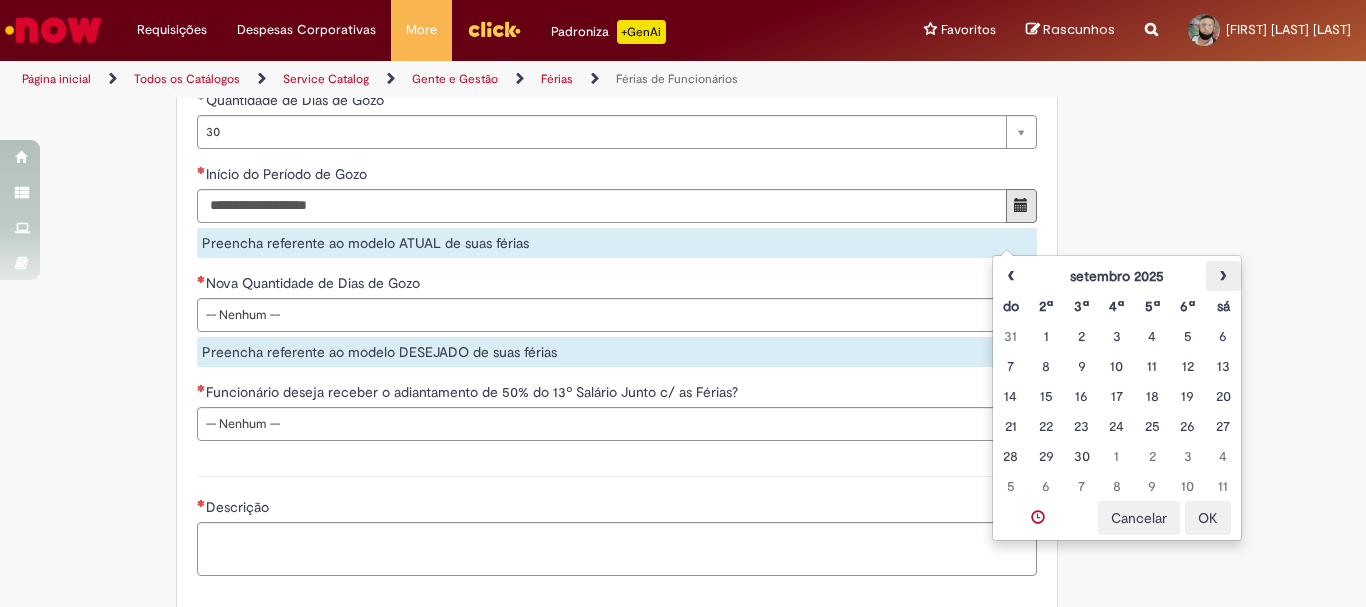 click on "›" at bounding box center (1223, 276) 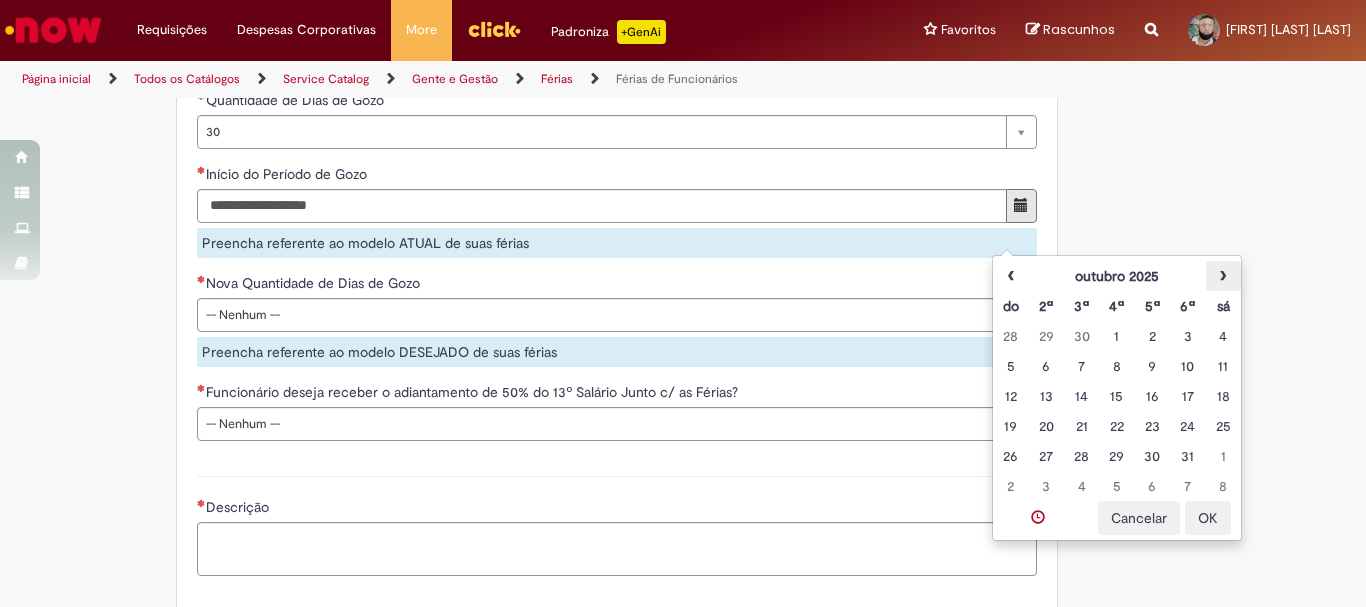 click on "›" at bounding box center [1223, 276] 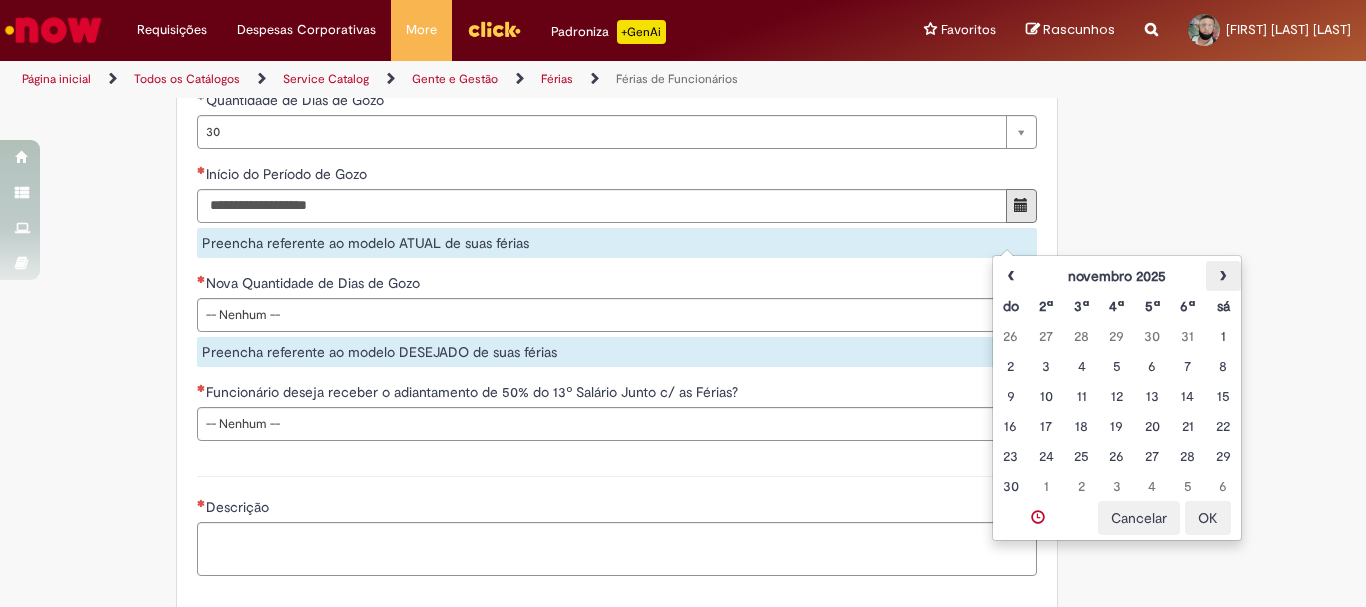 click on "›" at bounding box center [1223, 276] 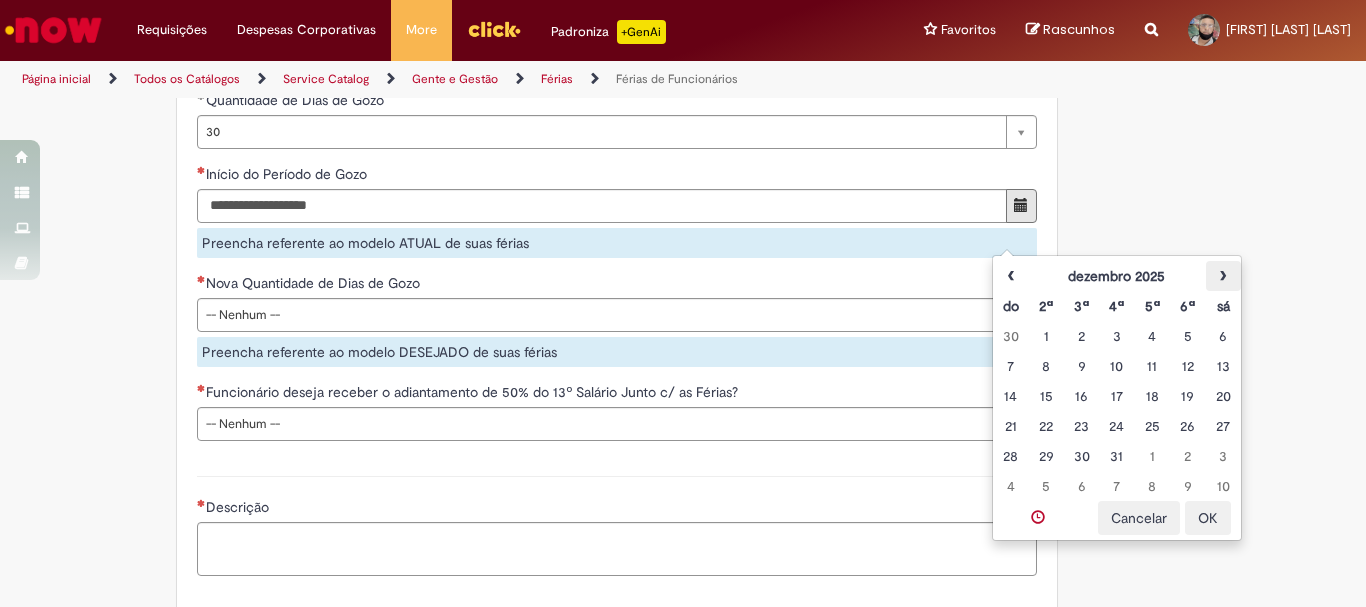 click on "›" at bounding box center (1223, 276) 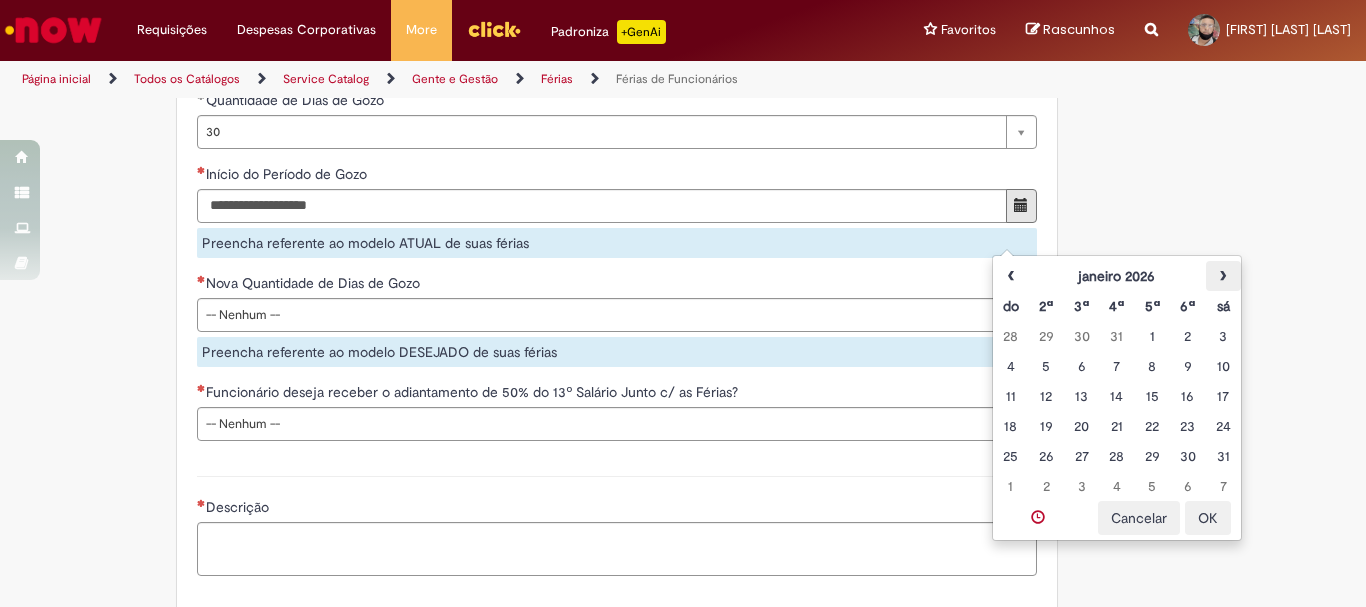 click on "›" at bounding box center [1223, 276] 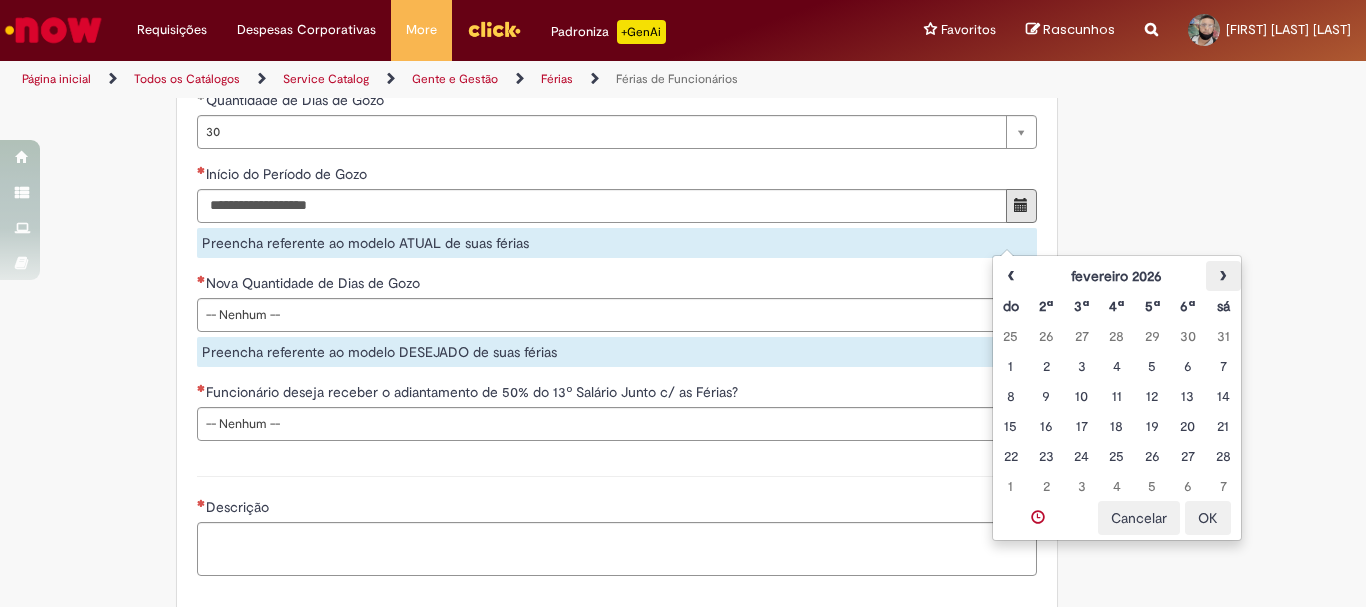 click on "›" at bounding box center (1223, 276) 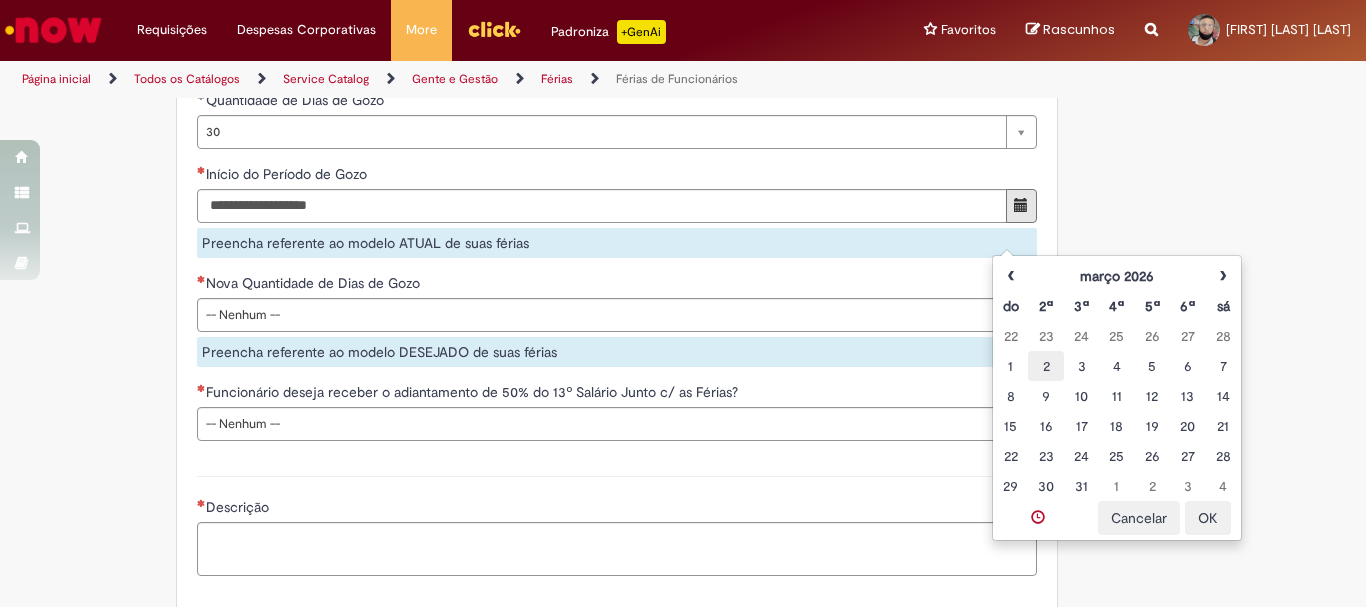 click on "2" at bounding box center [1045, 366] 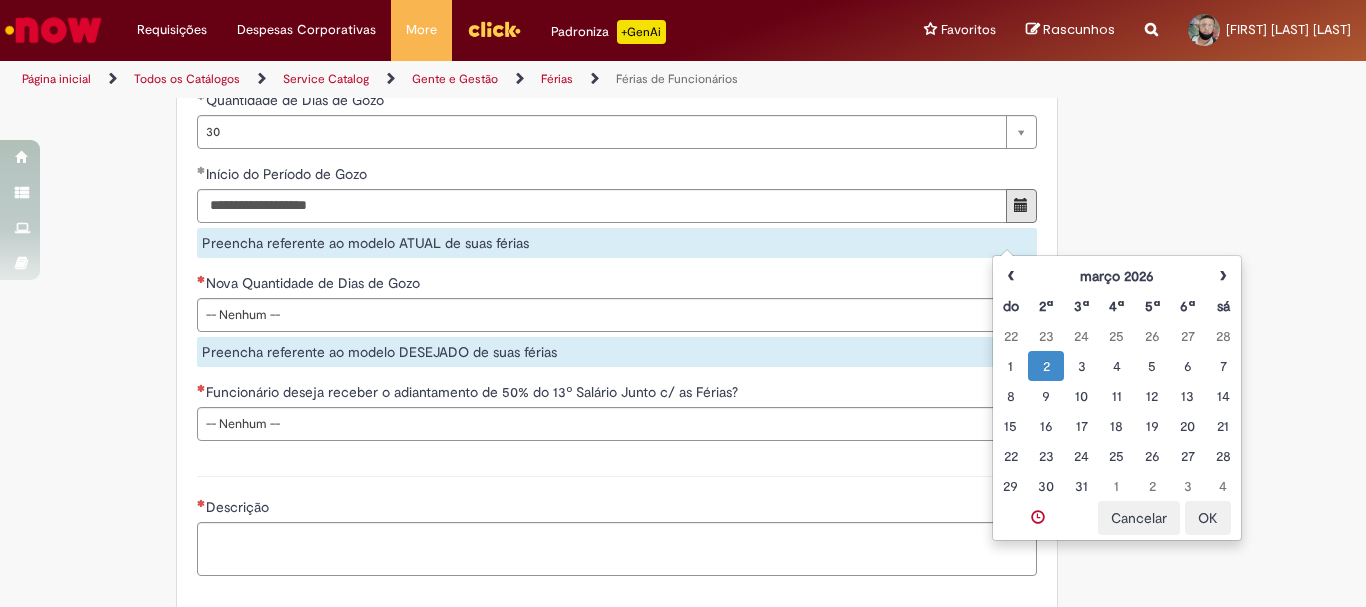 click on "OK" at bounding box center [1208, 518] 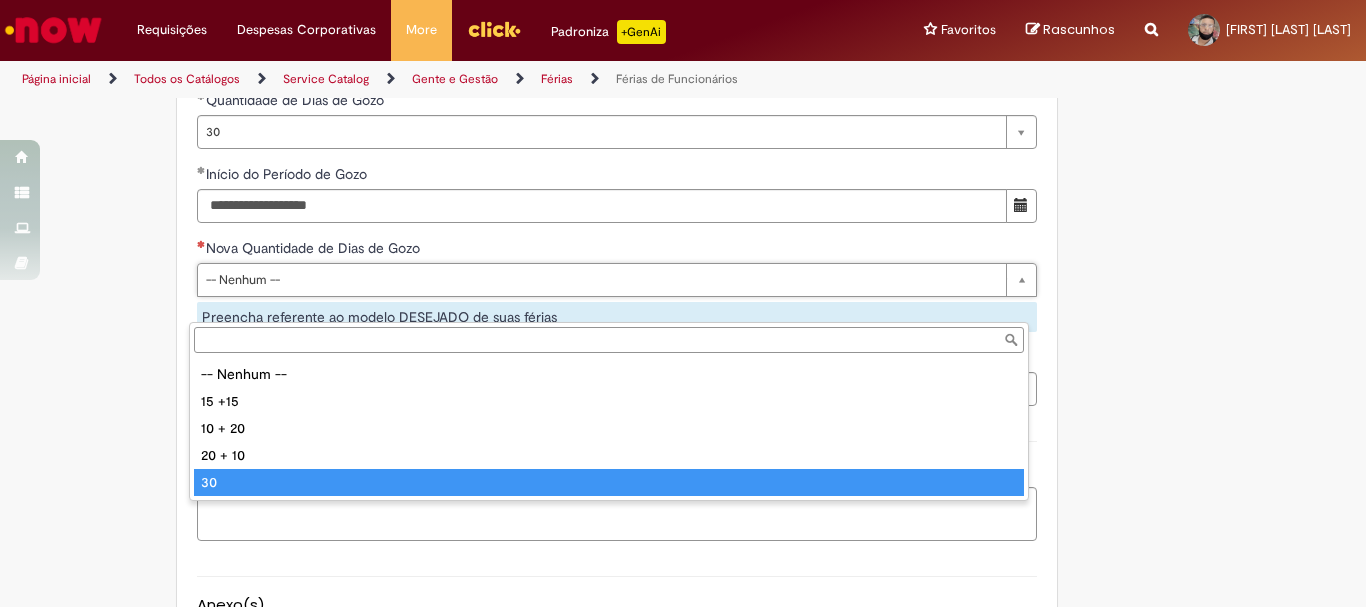 type on "**" 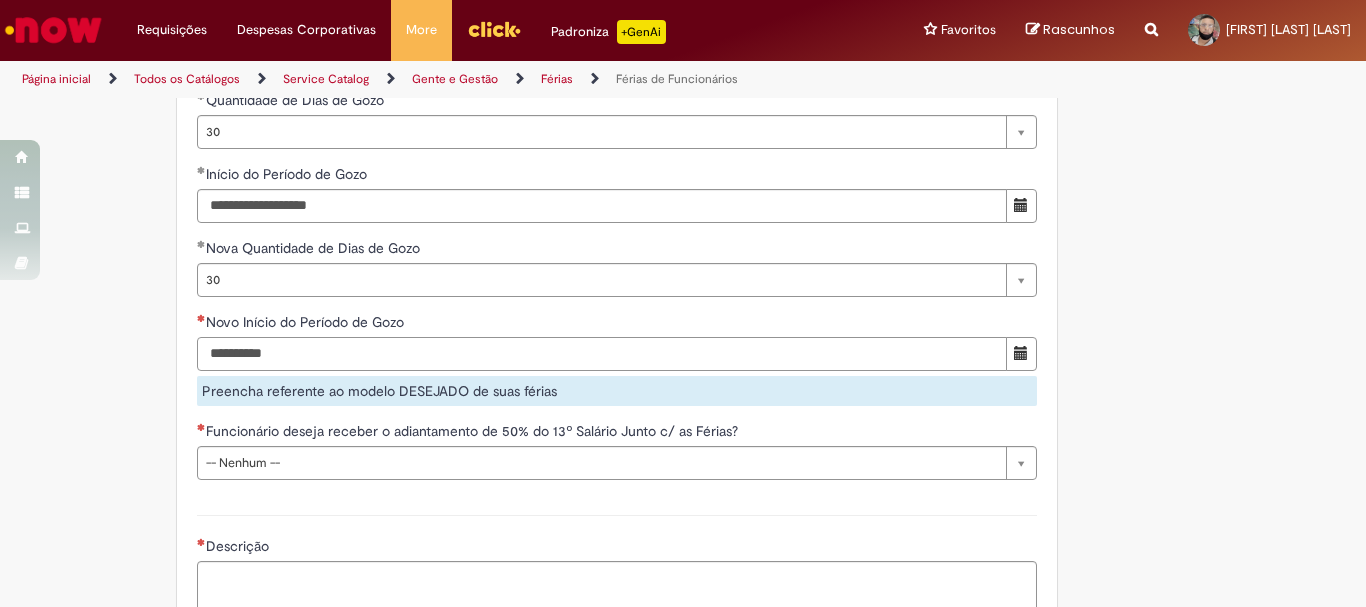 click on "Novo Início do Período de Gozo" at bounding box center (602, 354) 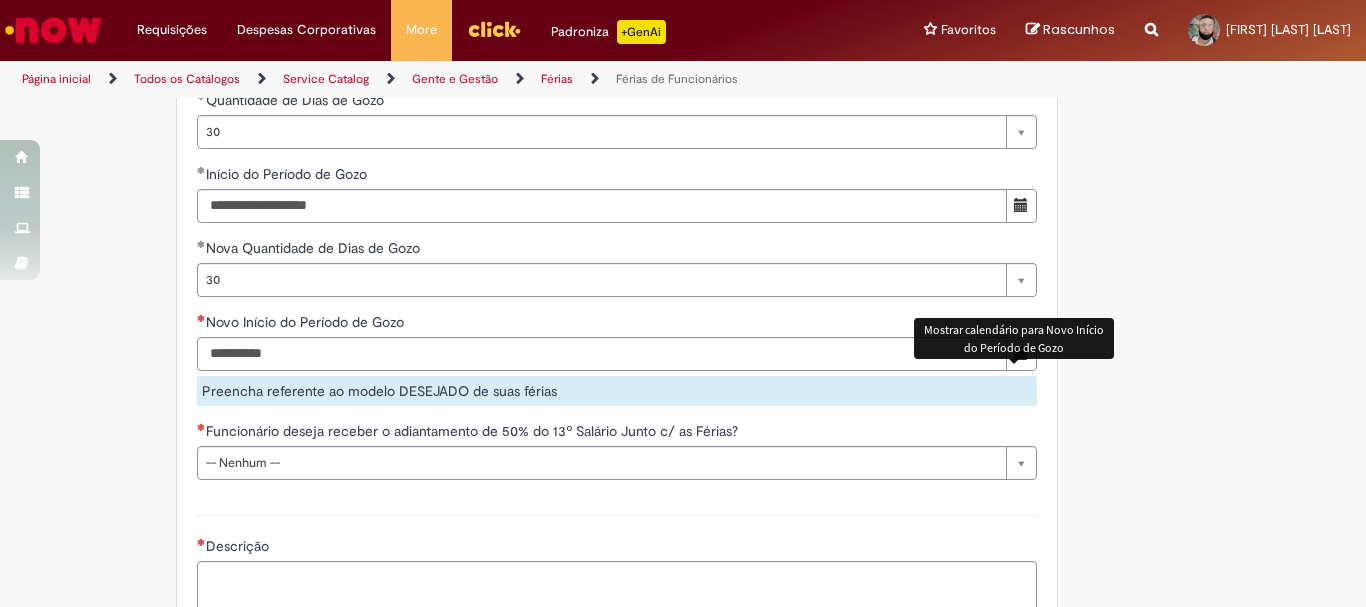 click at bounding box center [1021, 353] 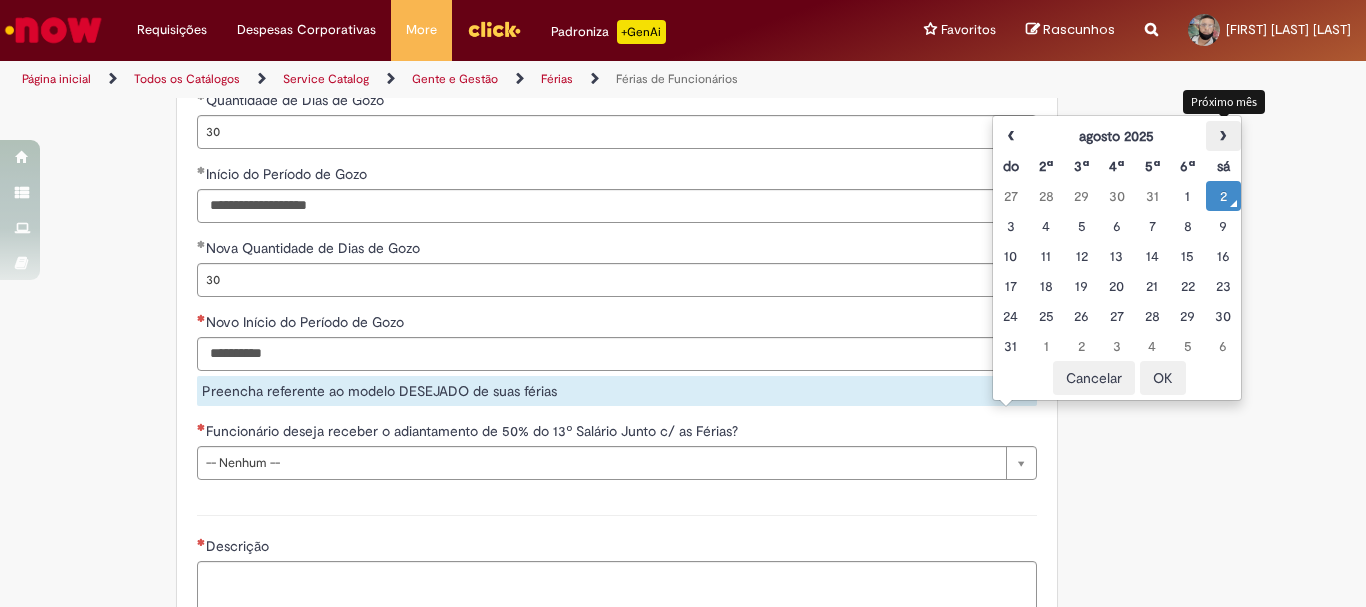 click on "›" at bounding box center [1223, 136] 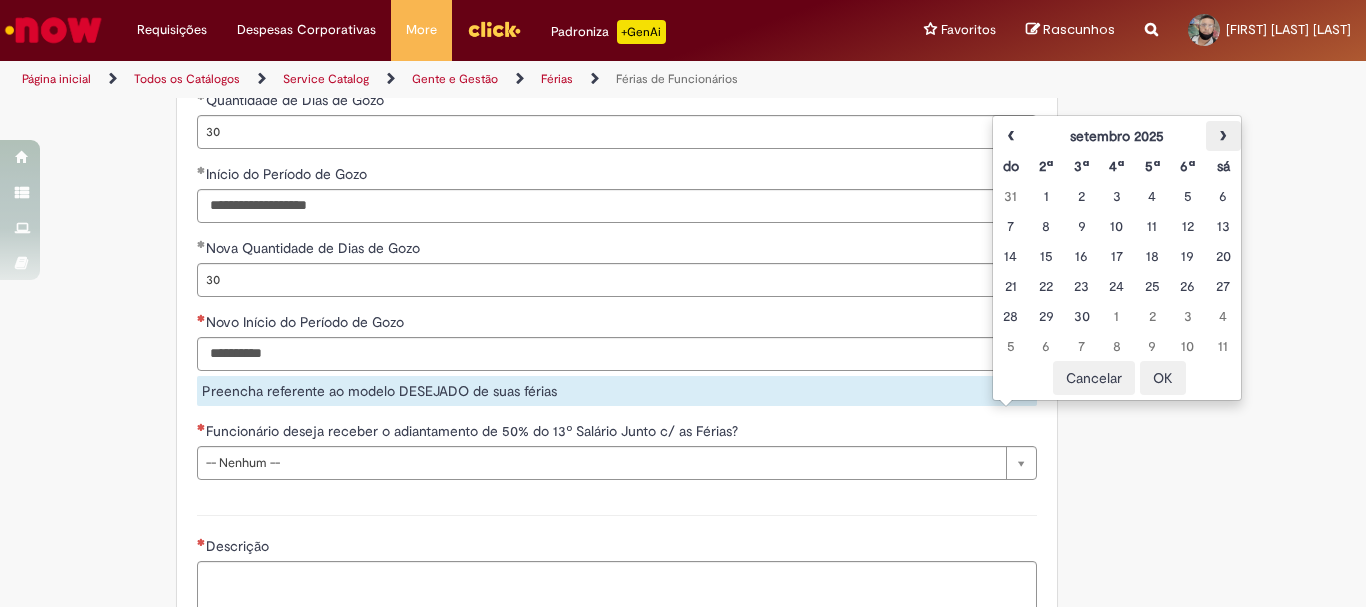 click on "›" at bounding box center [1223, 136] 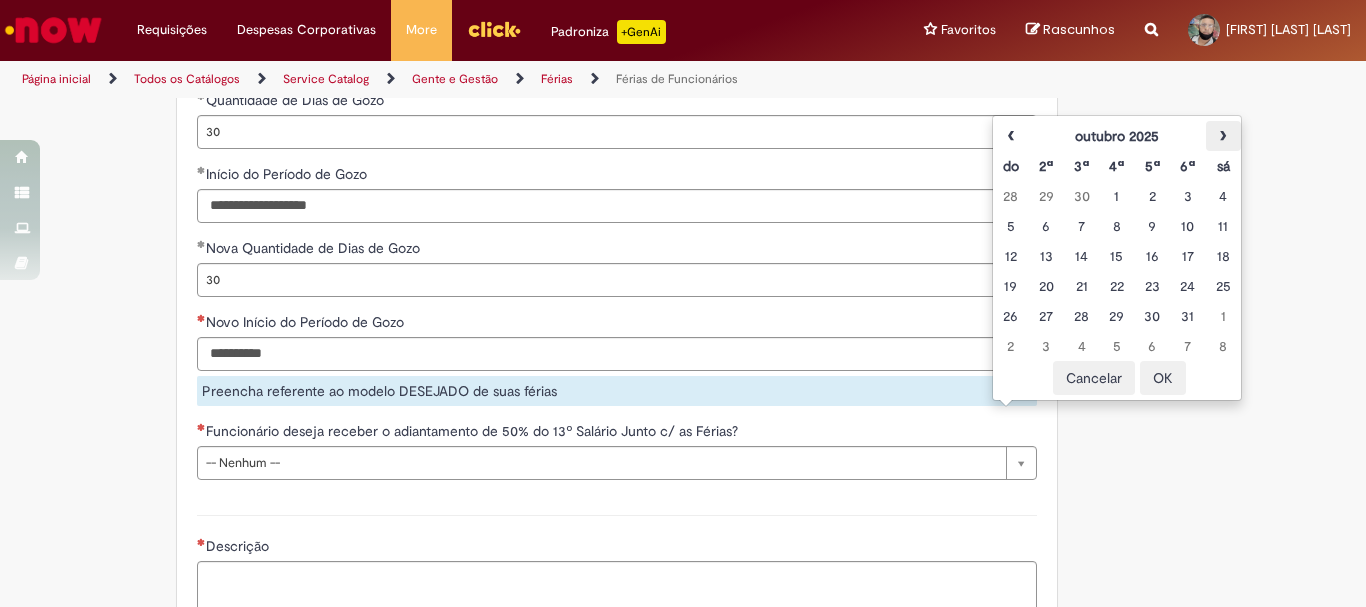click on "›" at bounding box center (1223, 136) 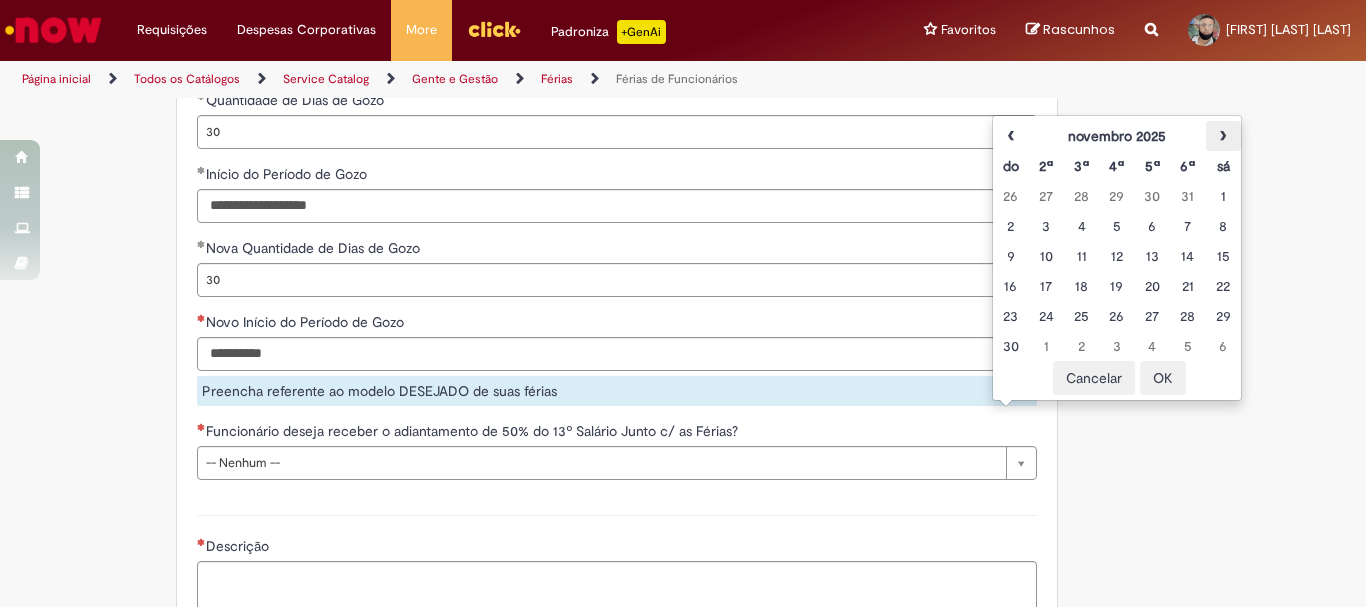 click on "›" at bounding box center (1223, 136) 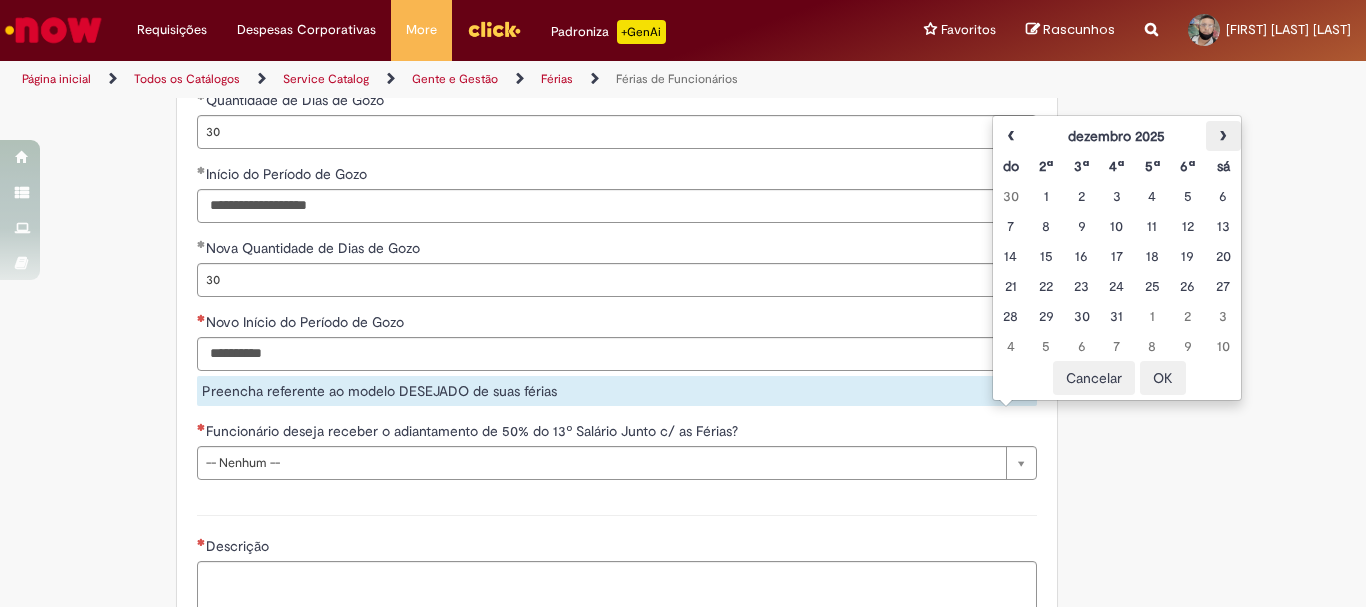 click on "›" at bounding box center [1223, 136] 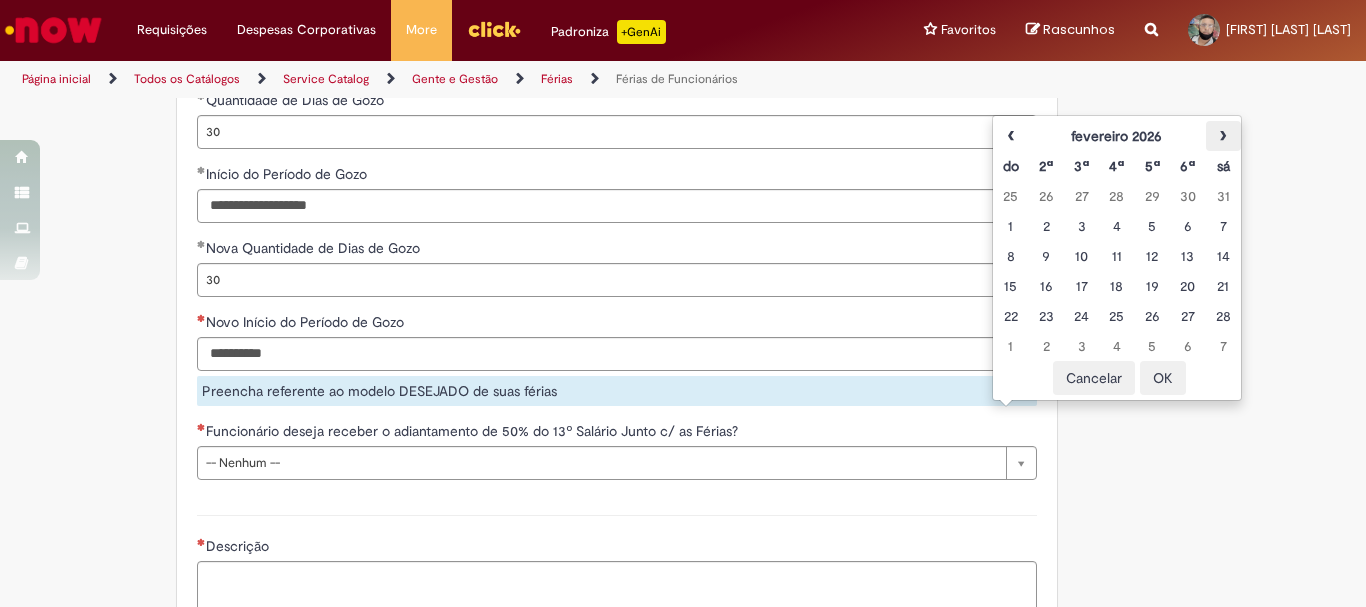 click on "›" at bounding box center (1223, 136) 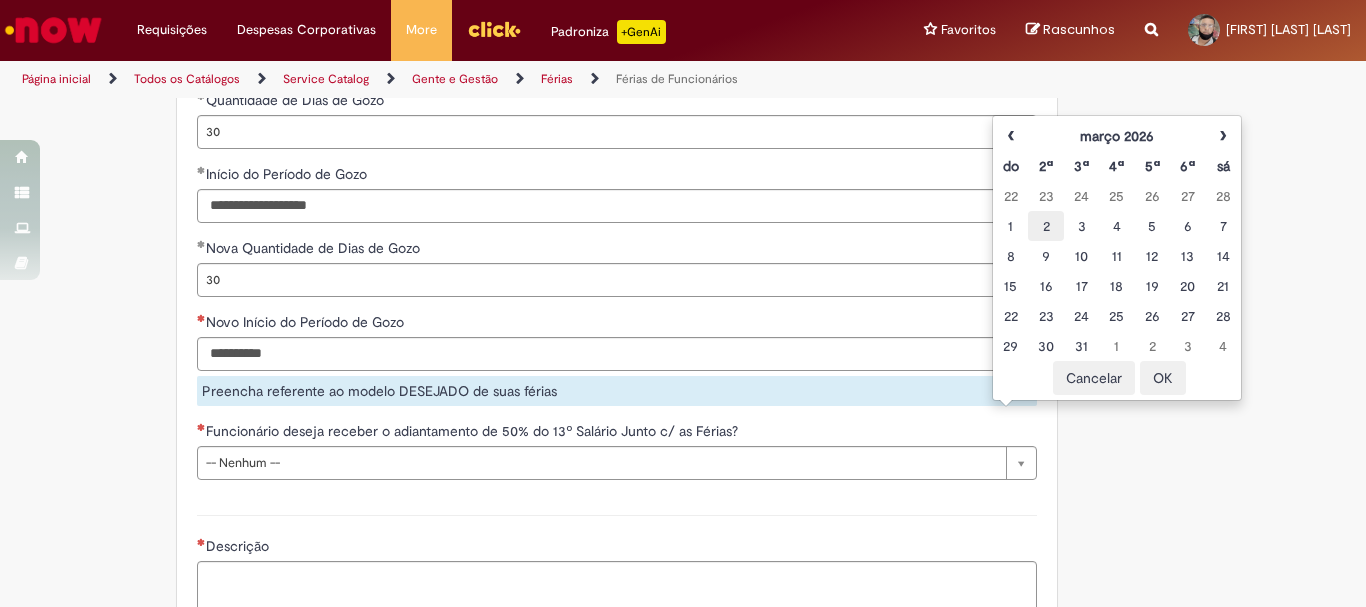 click on "2" at bounding box center [1045, 226] 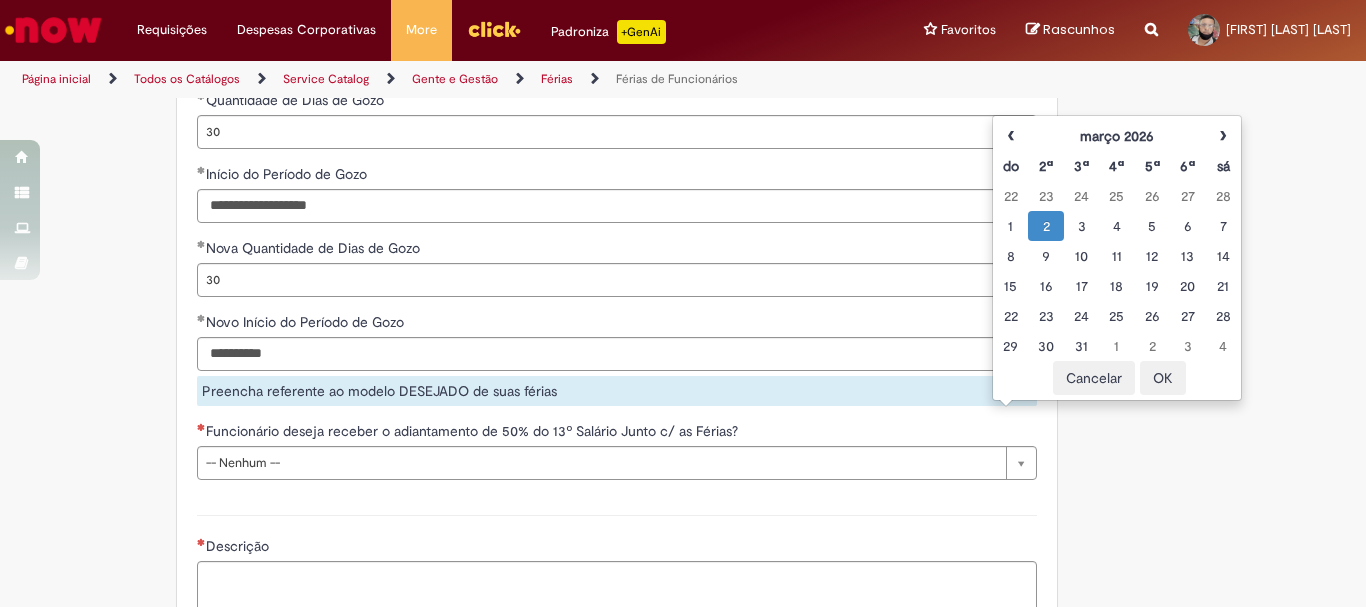 click on "OK" at bounding box center (1163, 378) 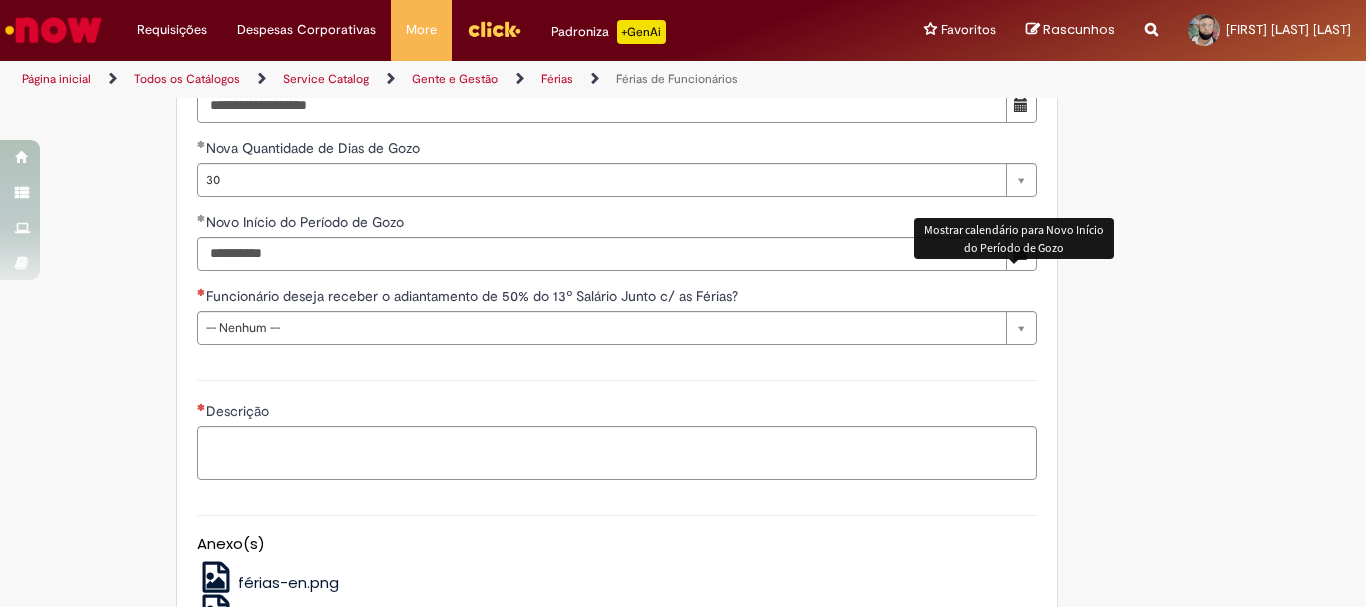 scroll, scrollTop: 2197, scrollLeft: 0, axis: vertical 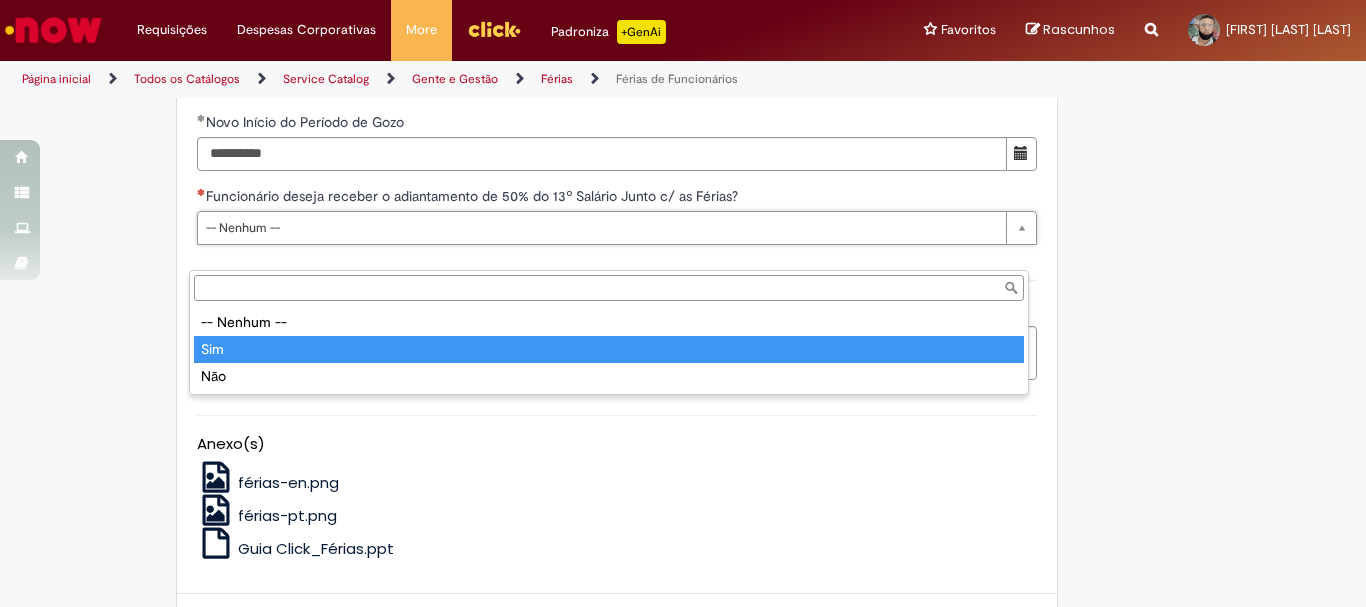 type on "***" 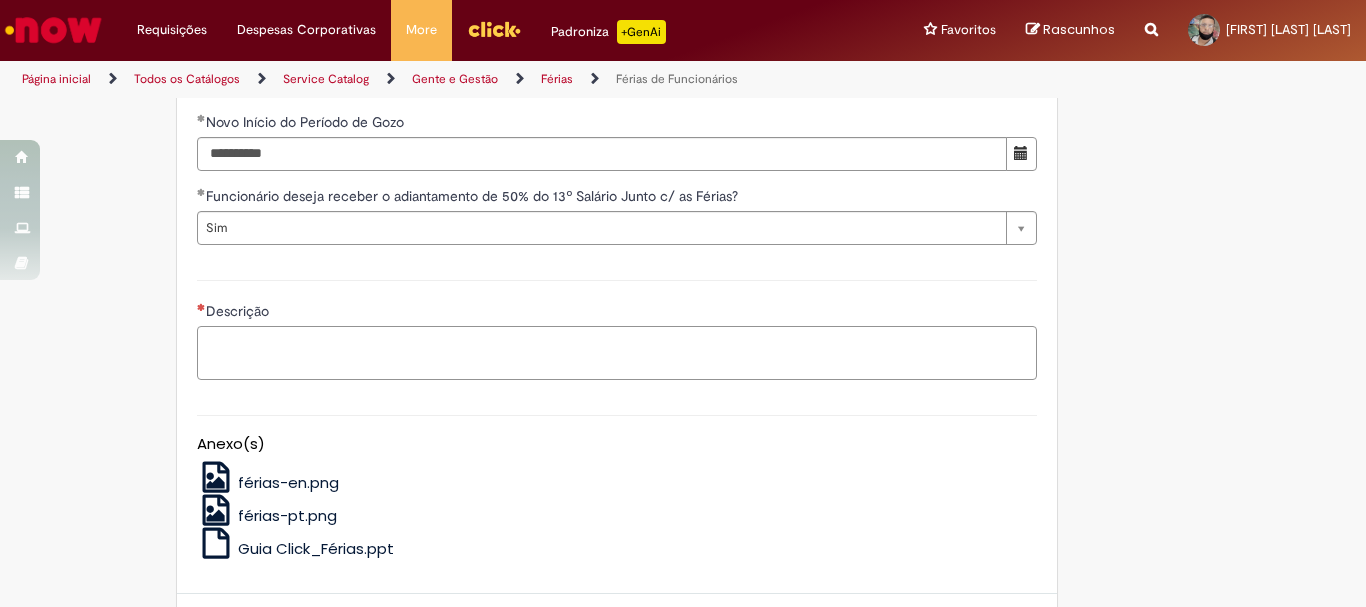 click on "Descrição" at bounding box center (617, 353) 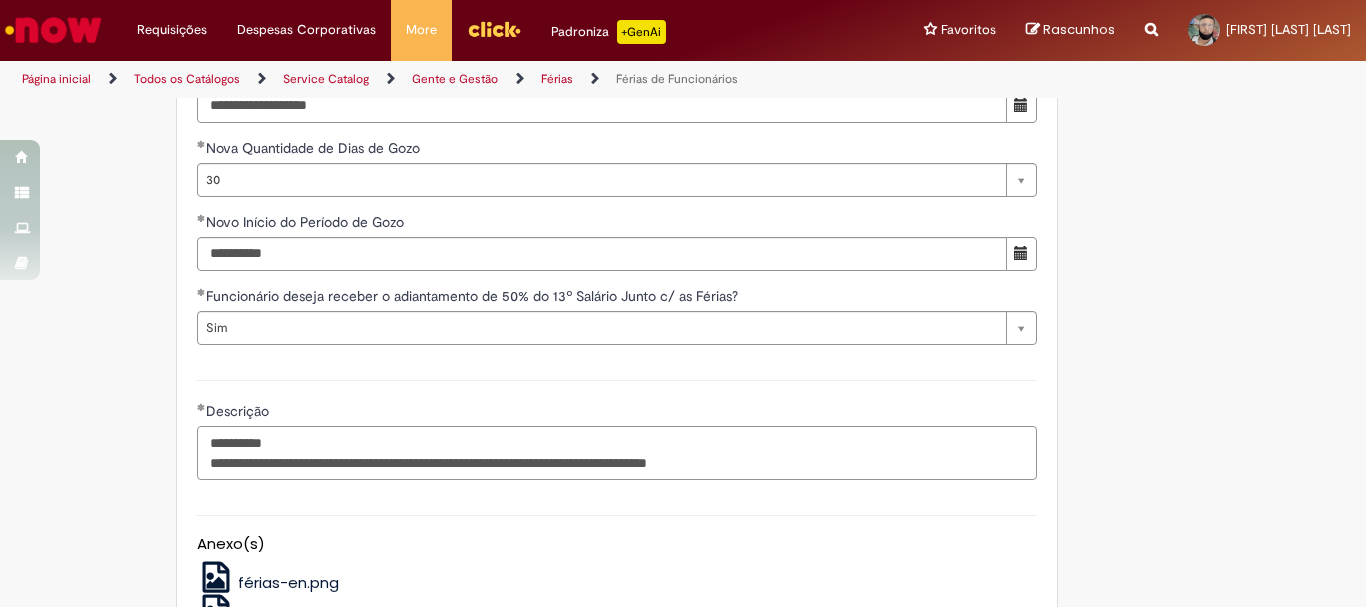 scroll, scrollTop: 2297, scrollLeft: 0, axis: vertical 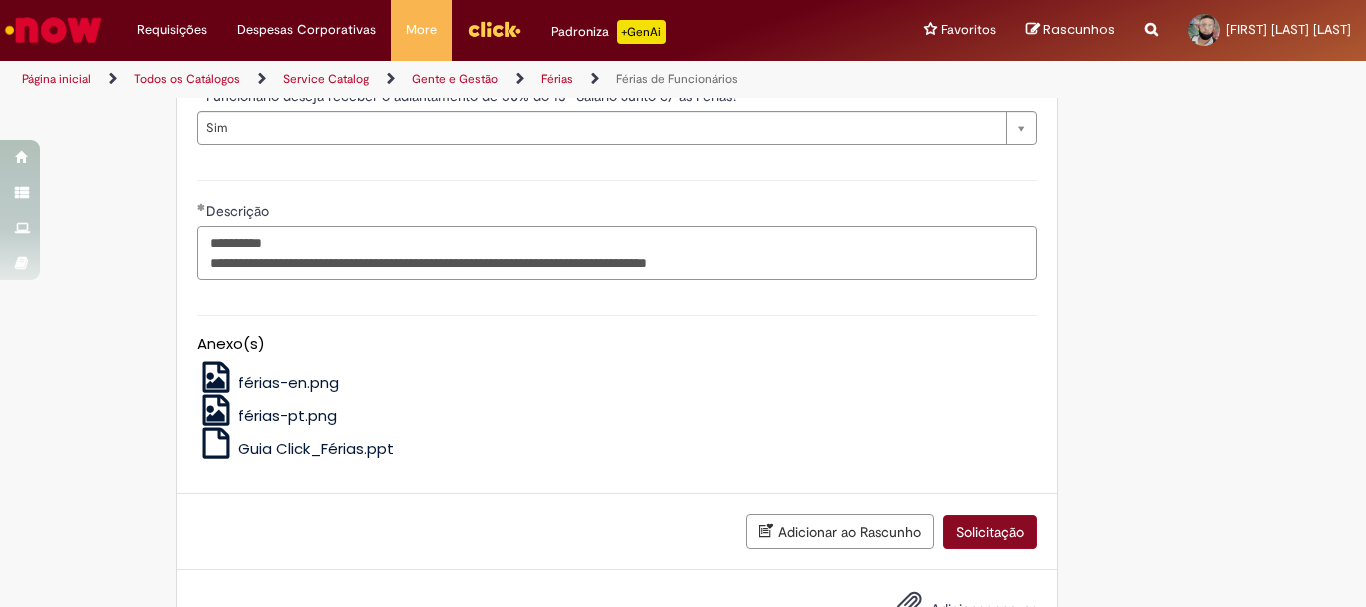 type on "**********" 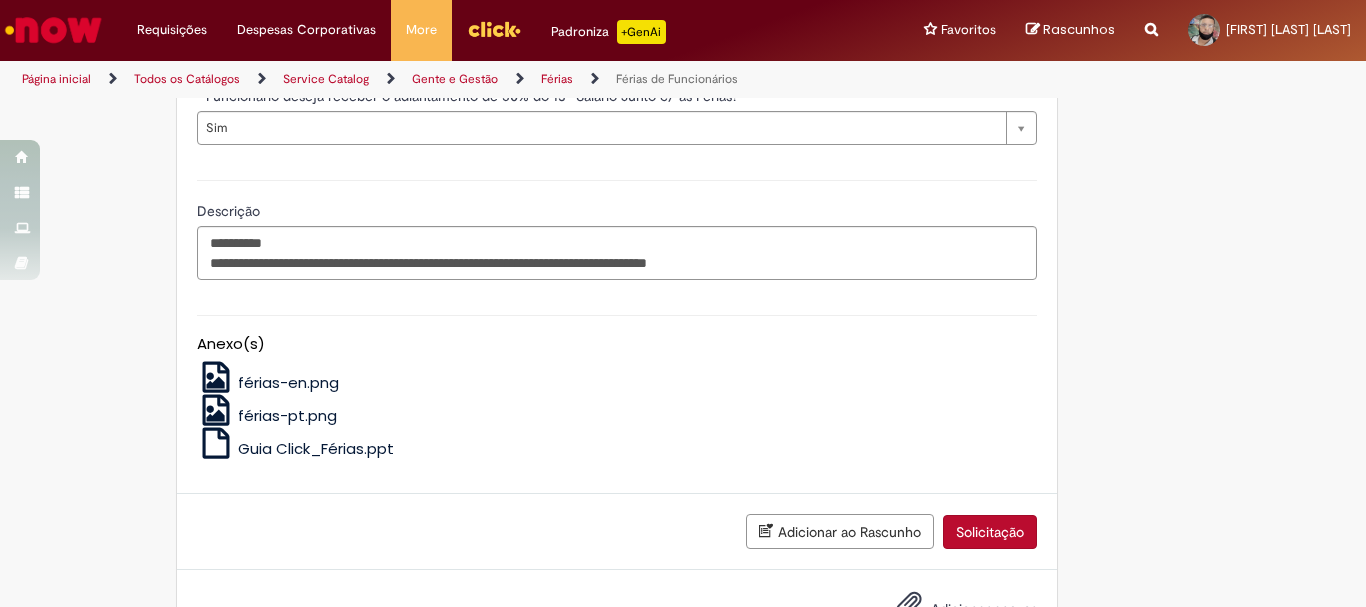 click on "Solicitação" at bounding box center (990, 532) 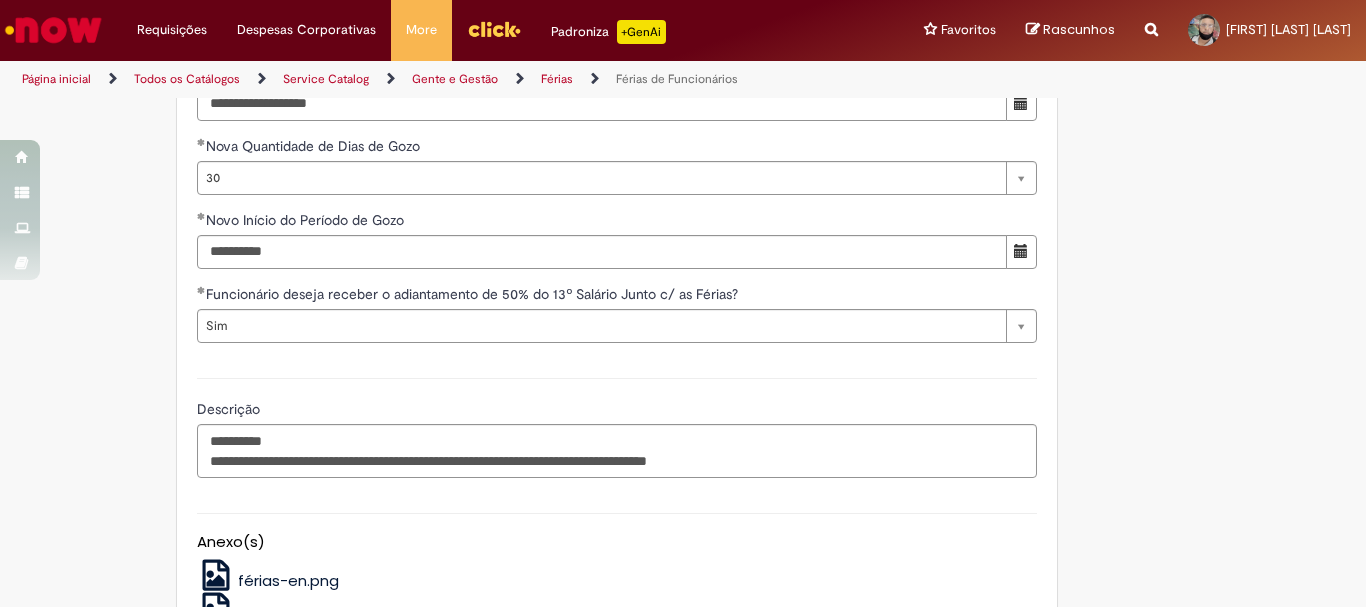 scroll, scrollTop: 1799, scrollLeft: 0, axis: vertical 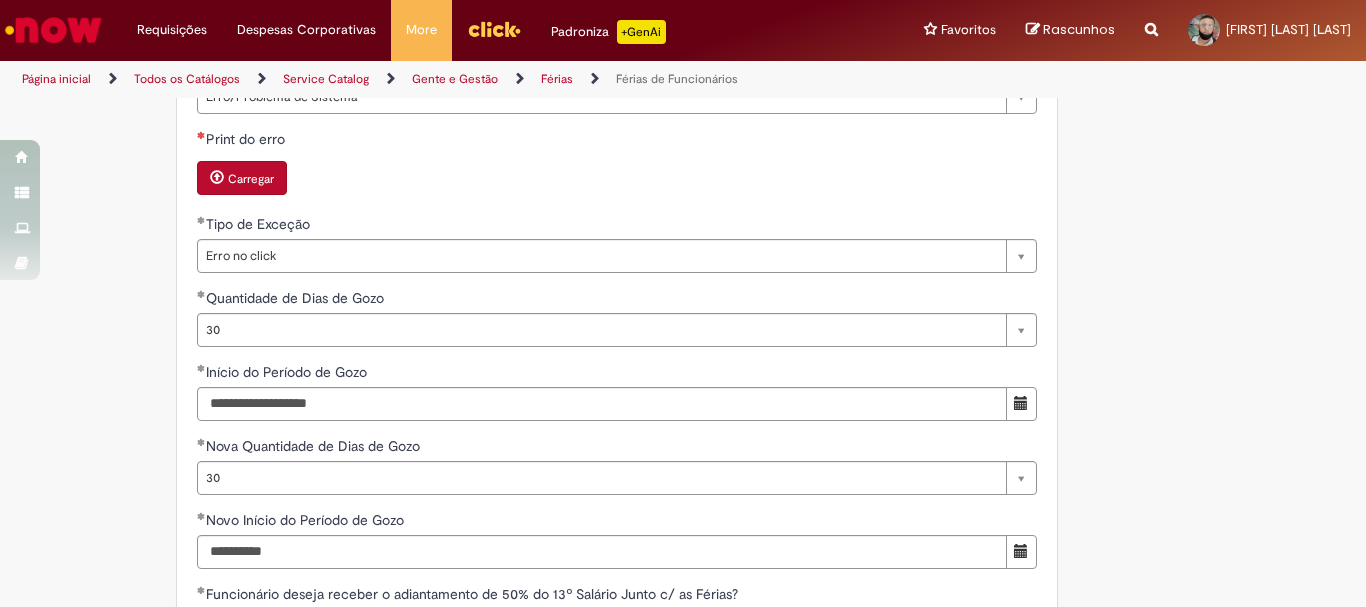 click on "Carregar" at bounding box center (251, 179) 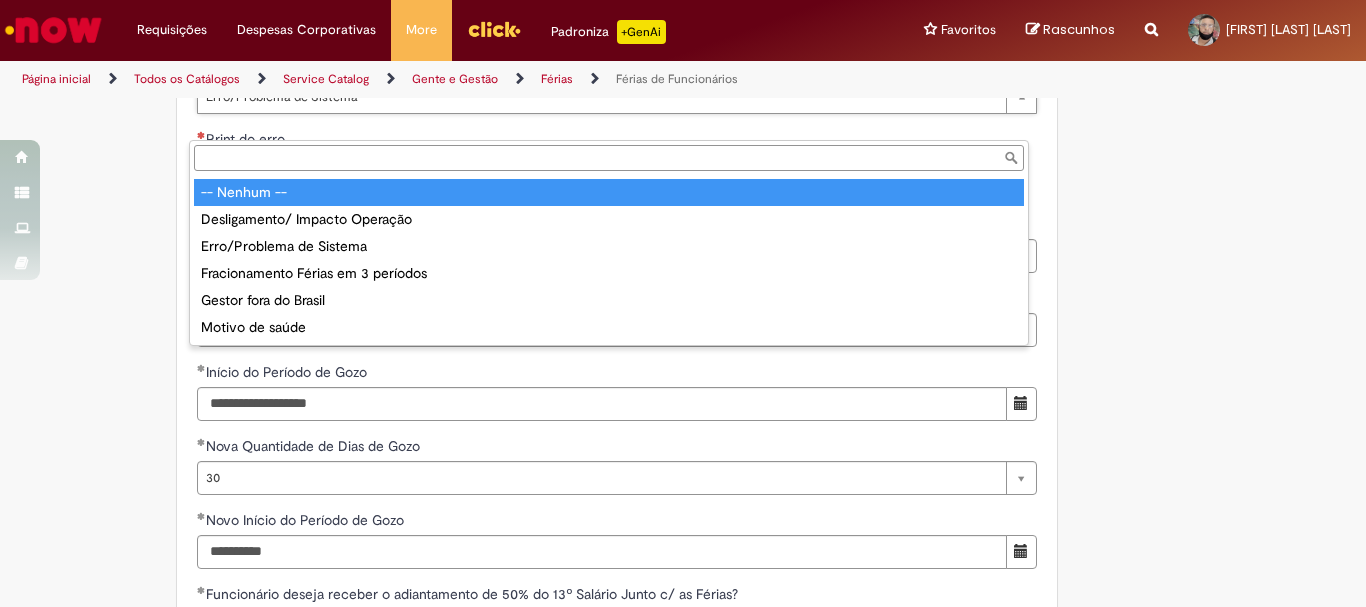 type on "**********" 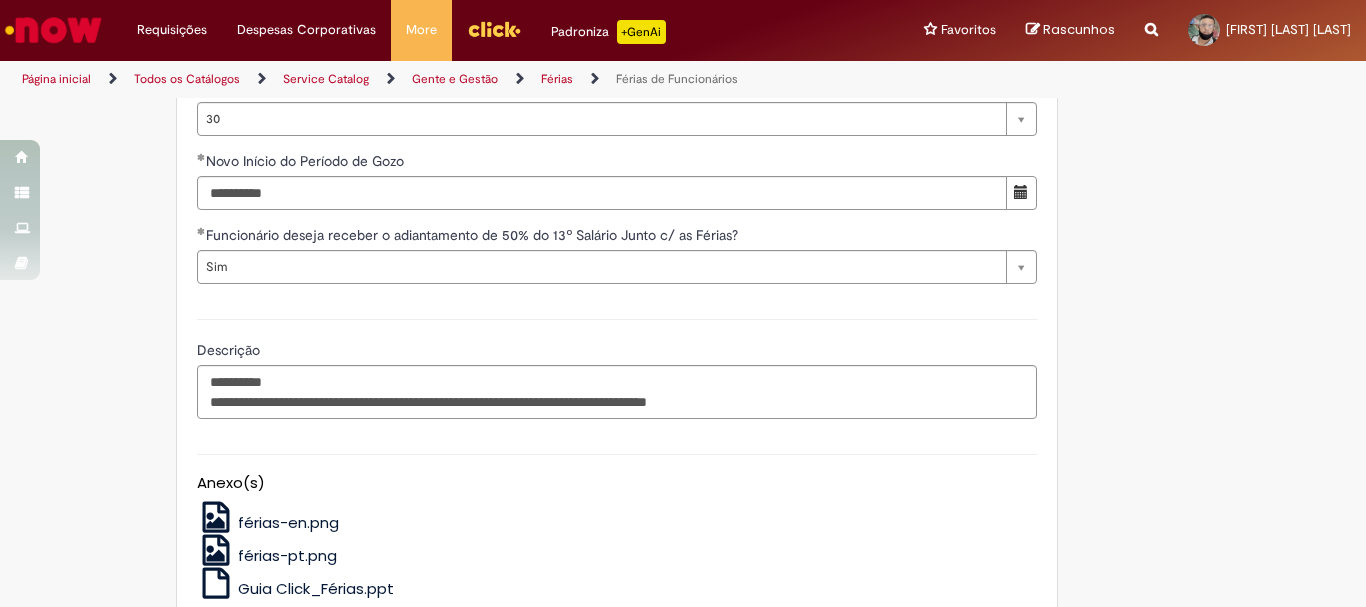 scroll, scrollTop: 2241, scrollLeft: 0, axis: vertical 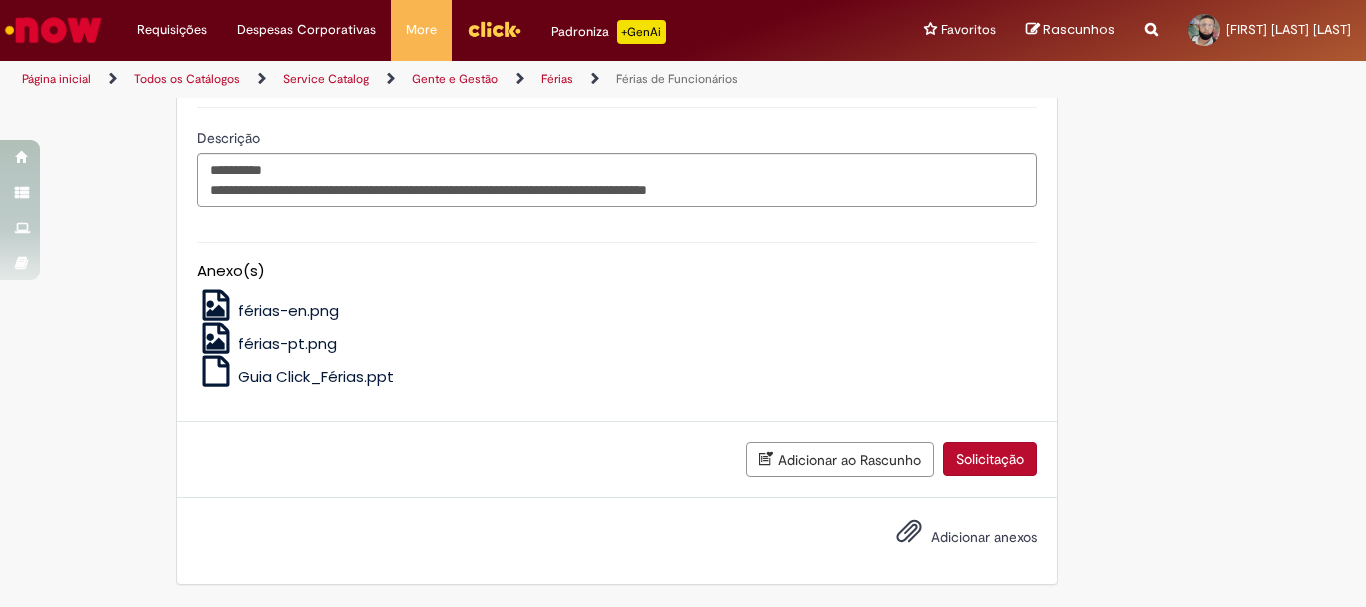 click on "Solicitação" at bounding box center (990, 459) 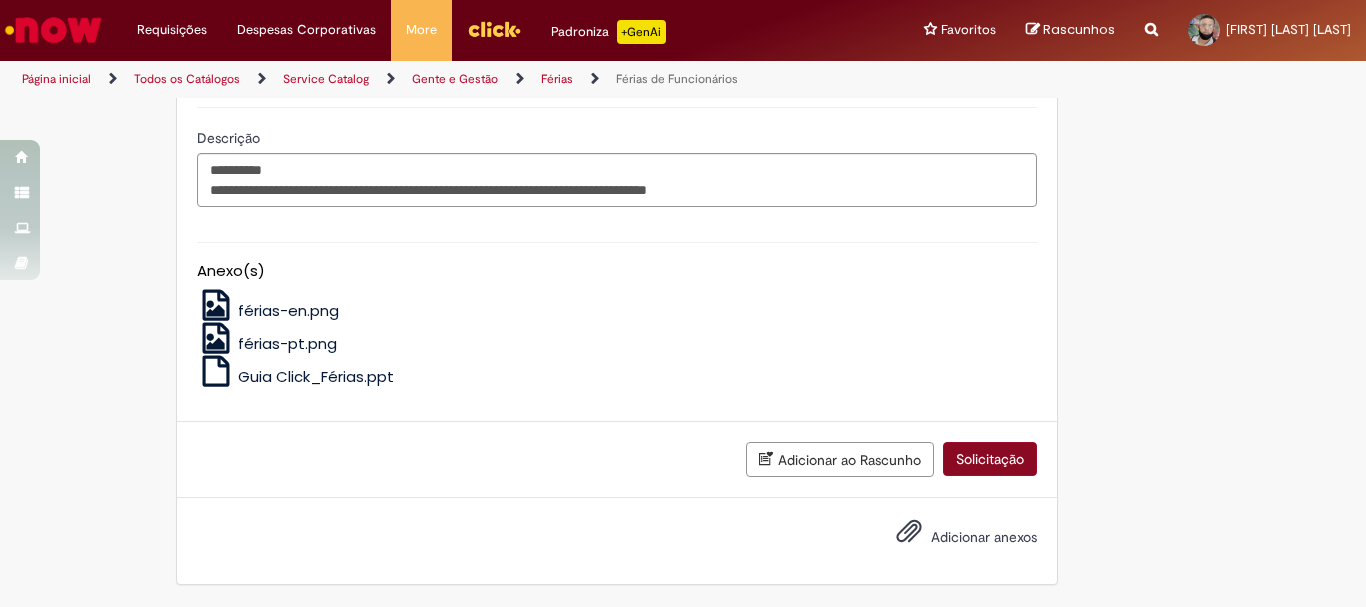 scroll, scrollTop: 0, scrollLeft: 0, axis: both 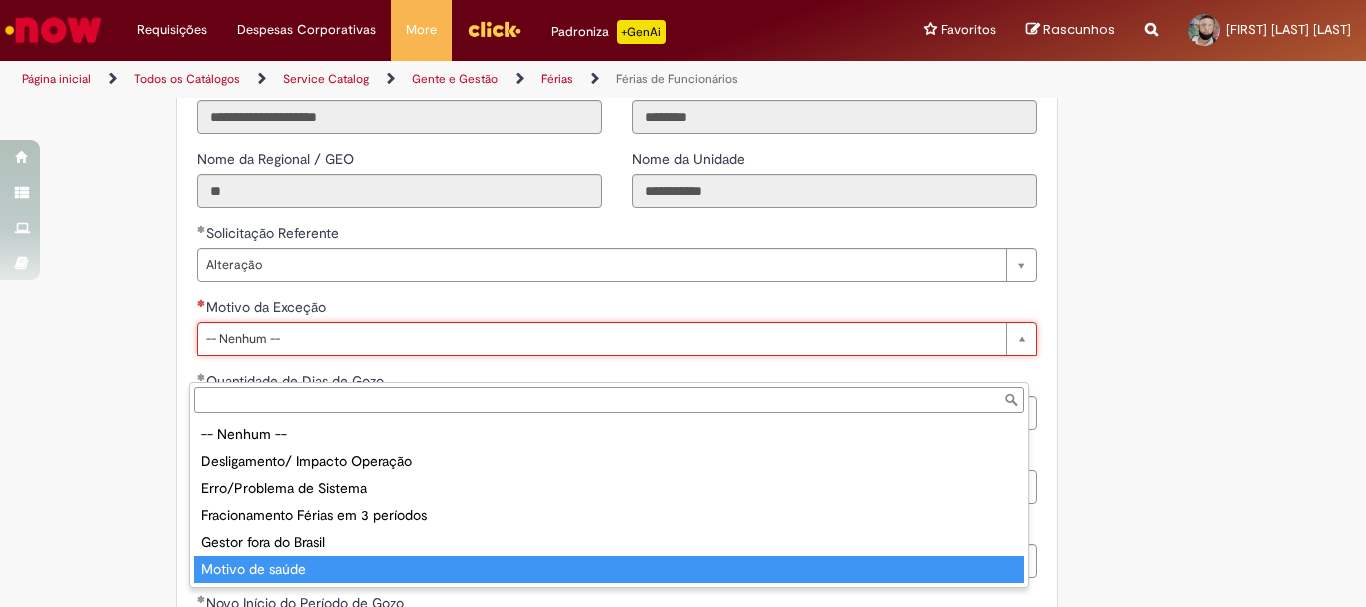 type on "**********" 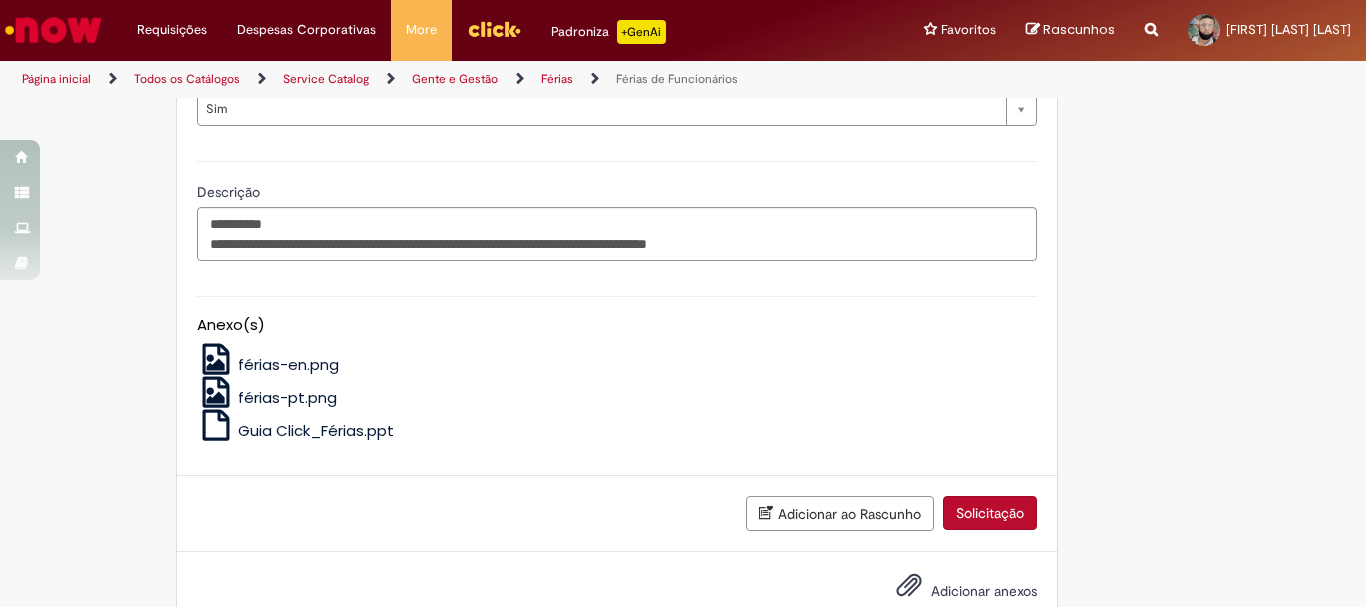 scroll, scrollTop: 2241, scrollLeft: 0, axis: vertical 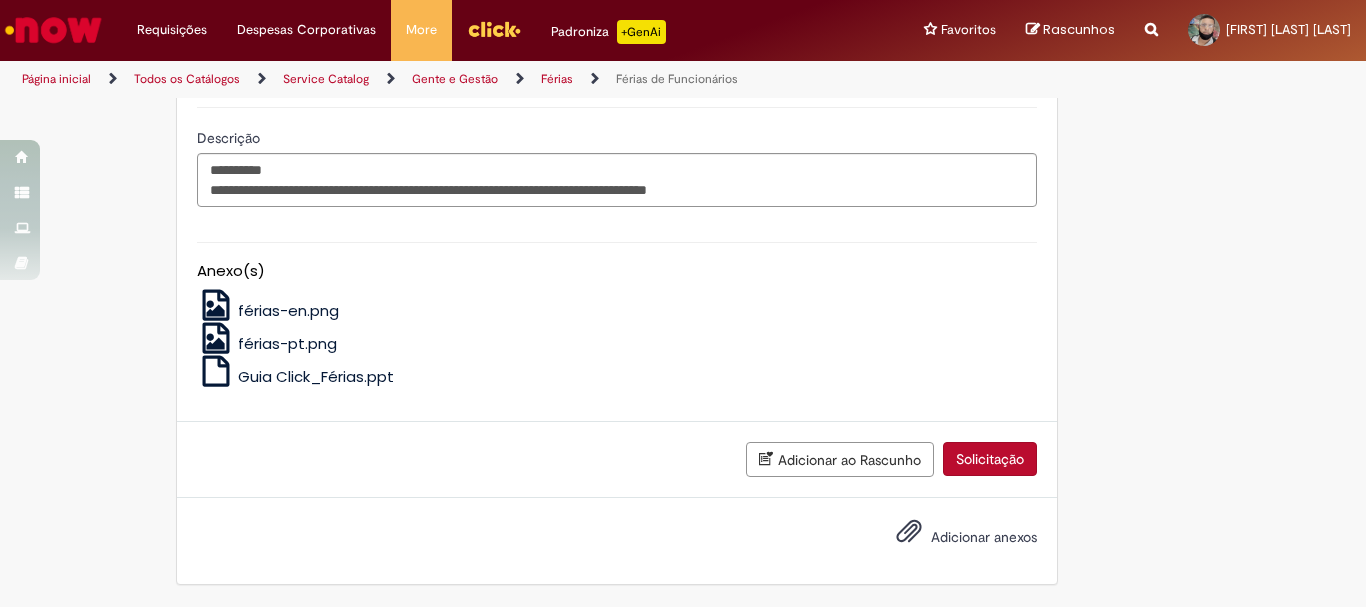 click on "Solicitação" at bounding box center [990, 459] 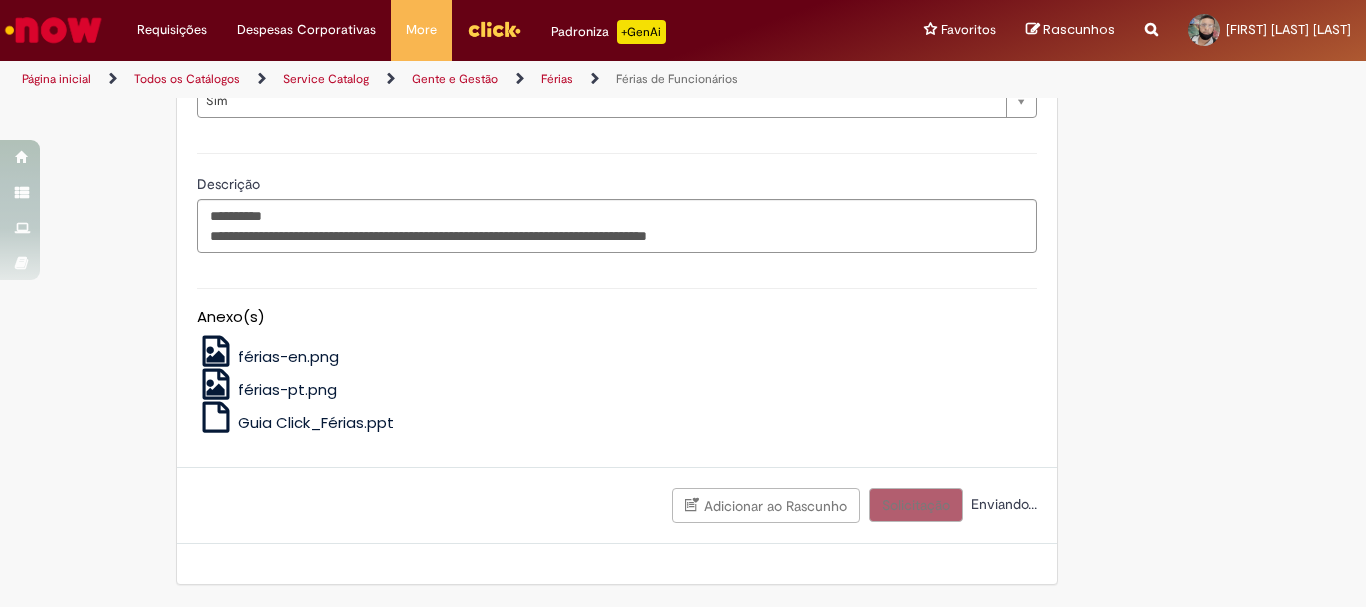 scroll, scrollTop: 2195, scrollLeft: 0, axis: vertical 